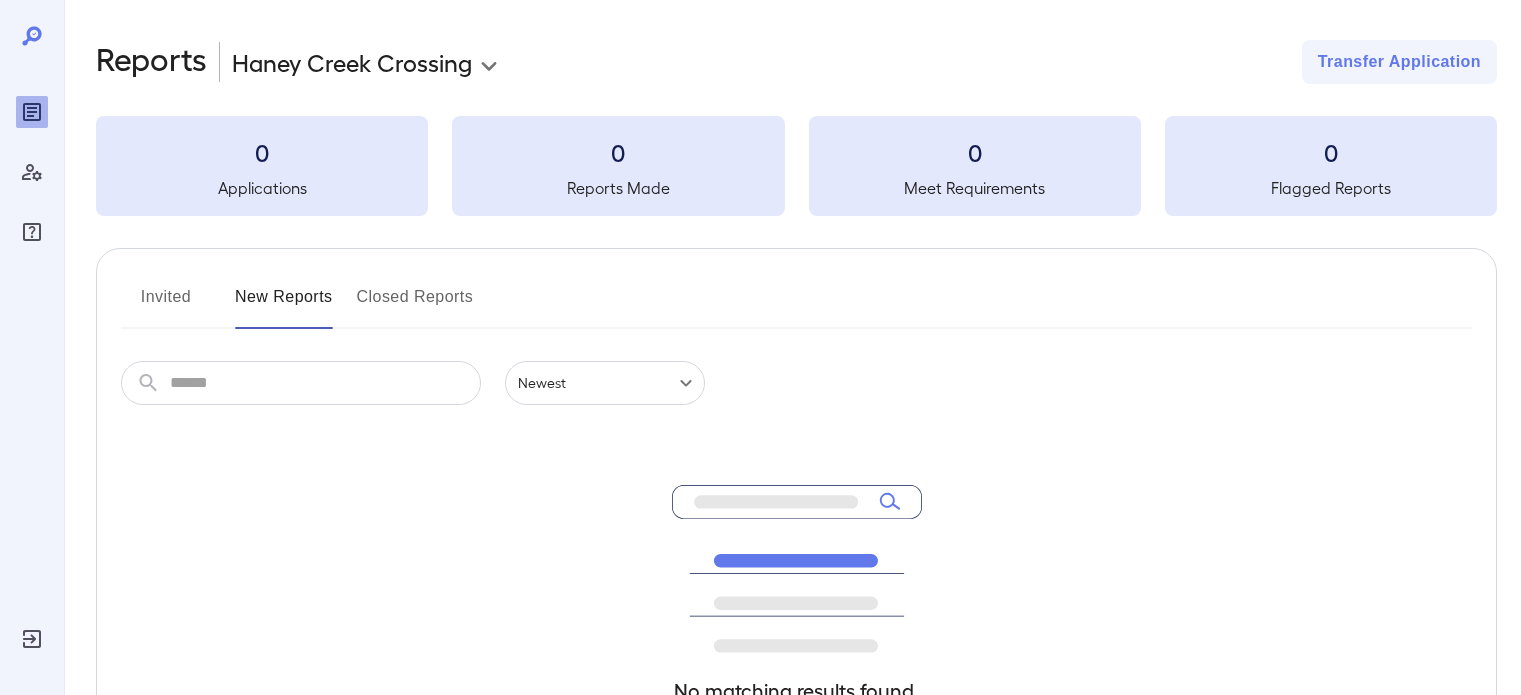 scroll, scrollTop: 0, scrollLeft: 0, axis: both 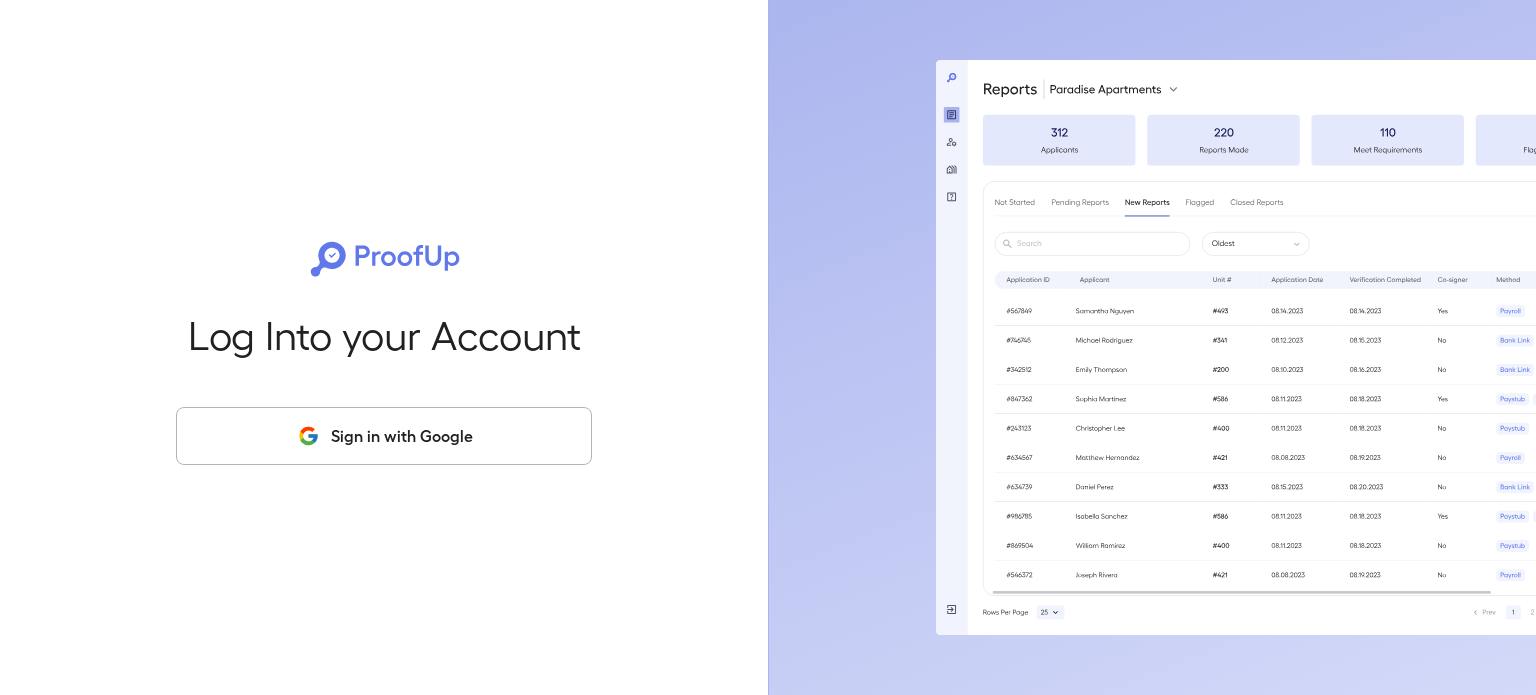 click on "Sign in with Google" at bounding box center [384, 436] 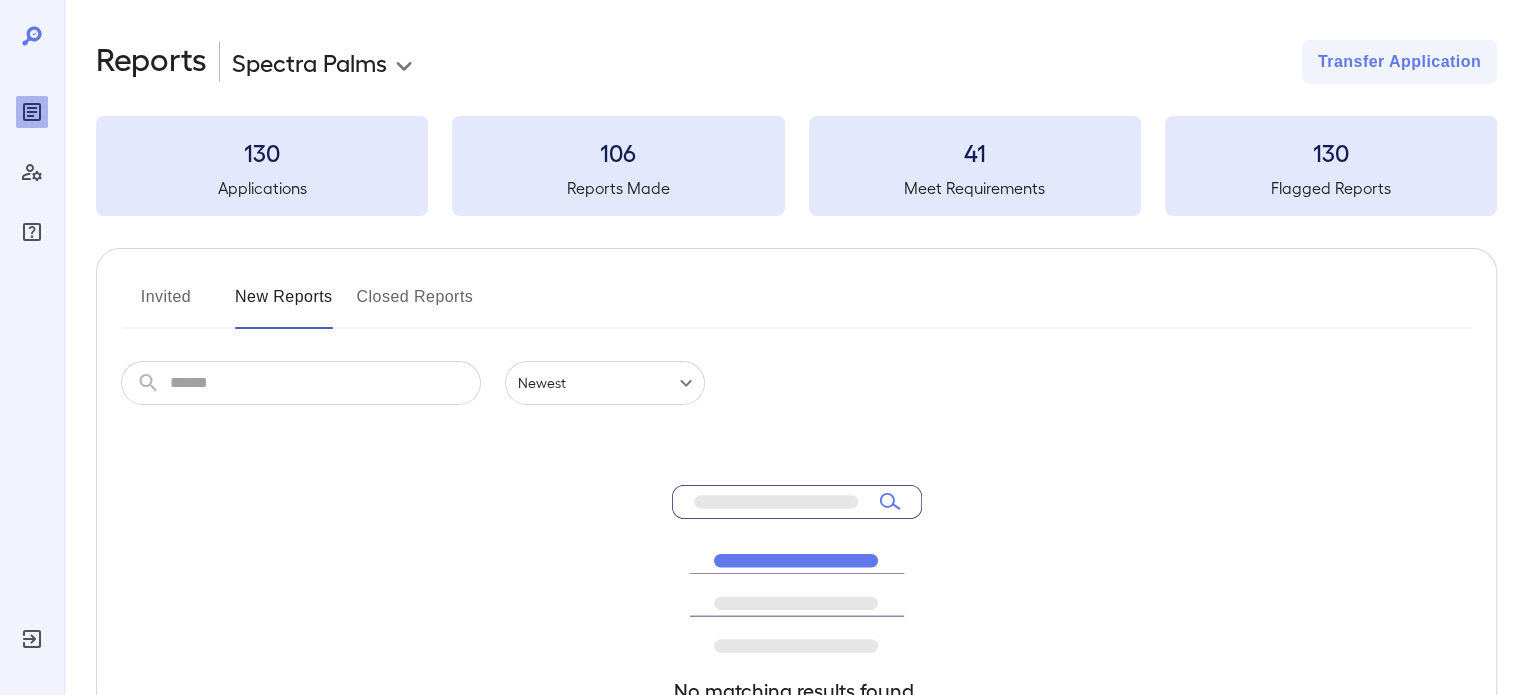click on "**********" at bounding box center [760, 347] 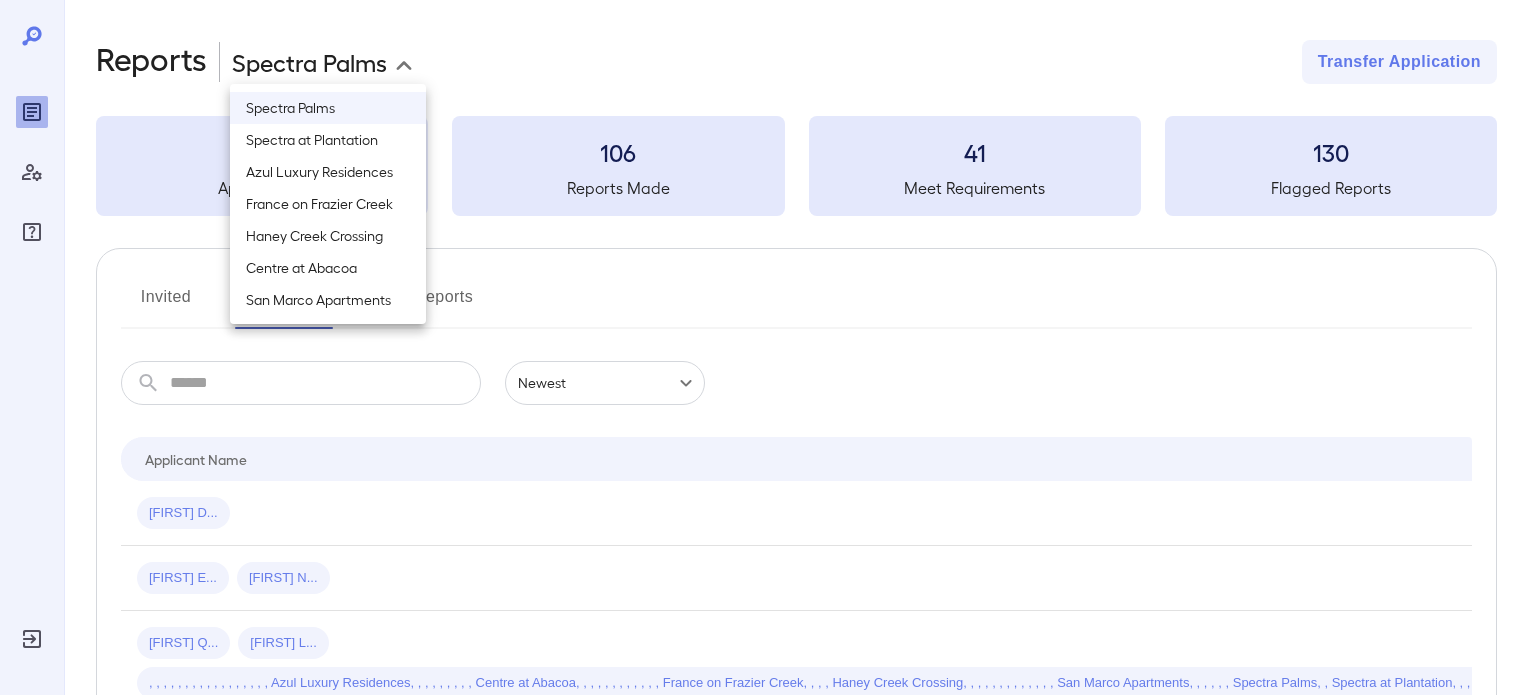 click on "Azul Luxury Residences" at bounding box center (328, 172) 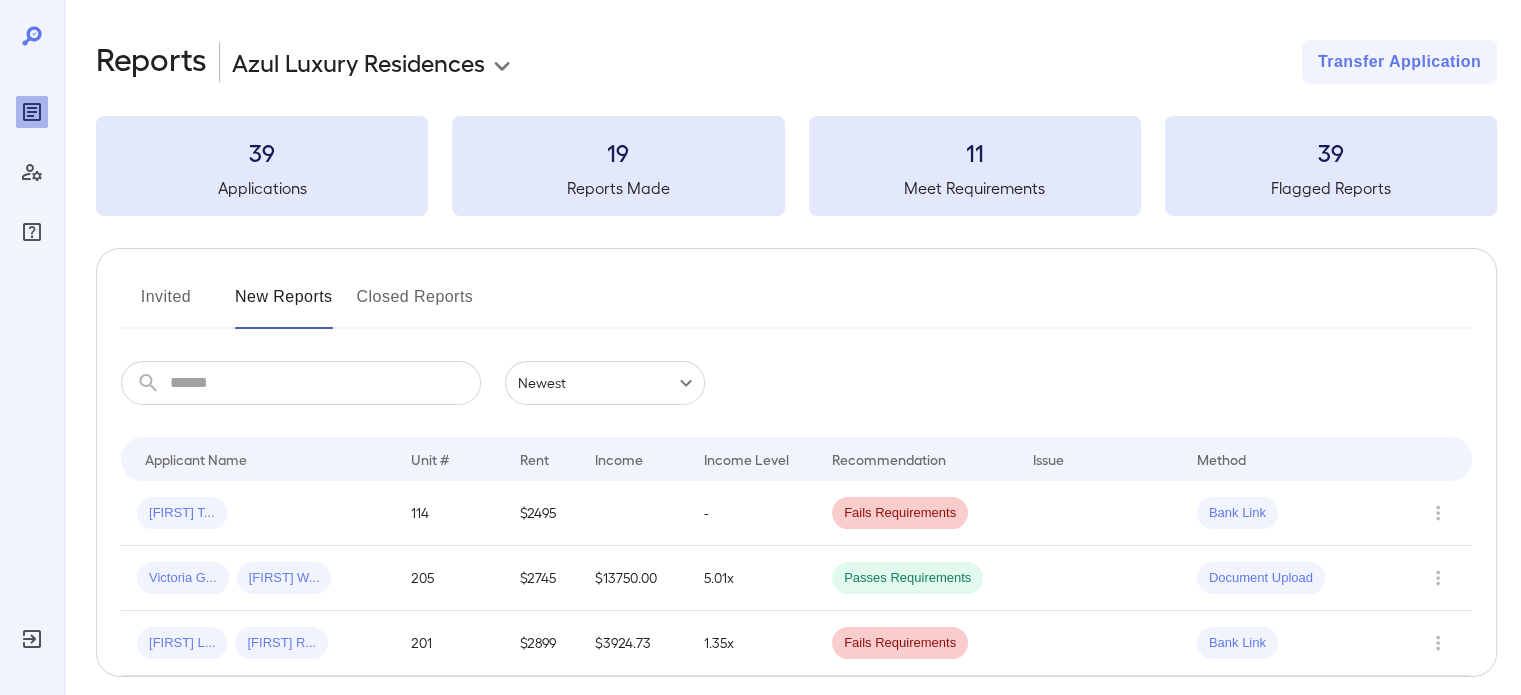 scroll, scrollTop: 84, scrollLeft: 0, axis: vertical 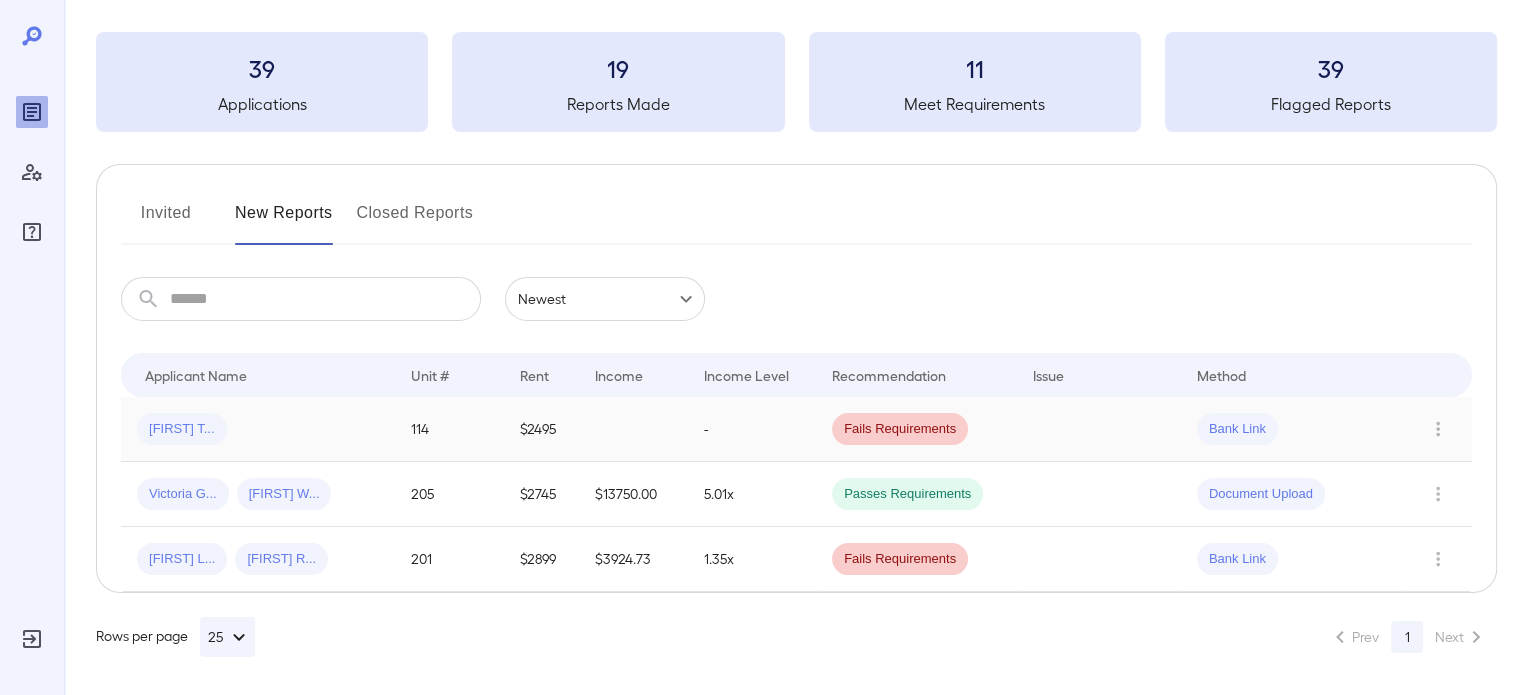 click on "[FIRST] T..." at bounding box center (258, 429) 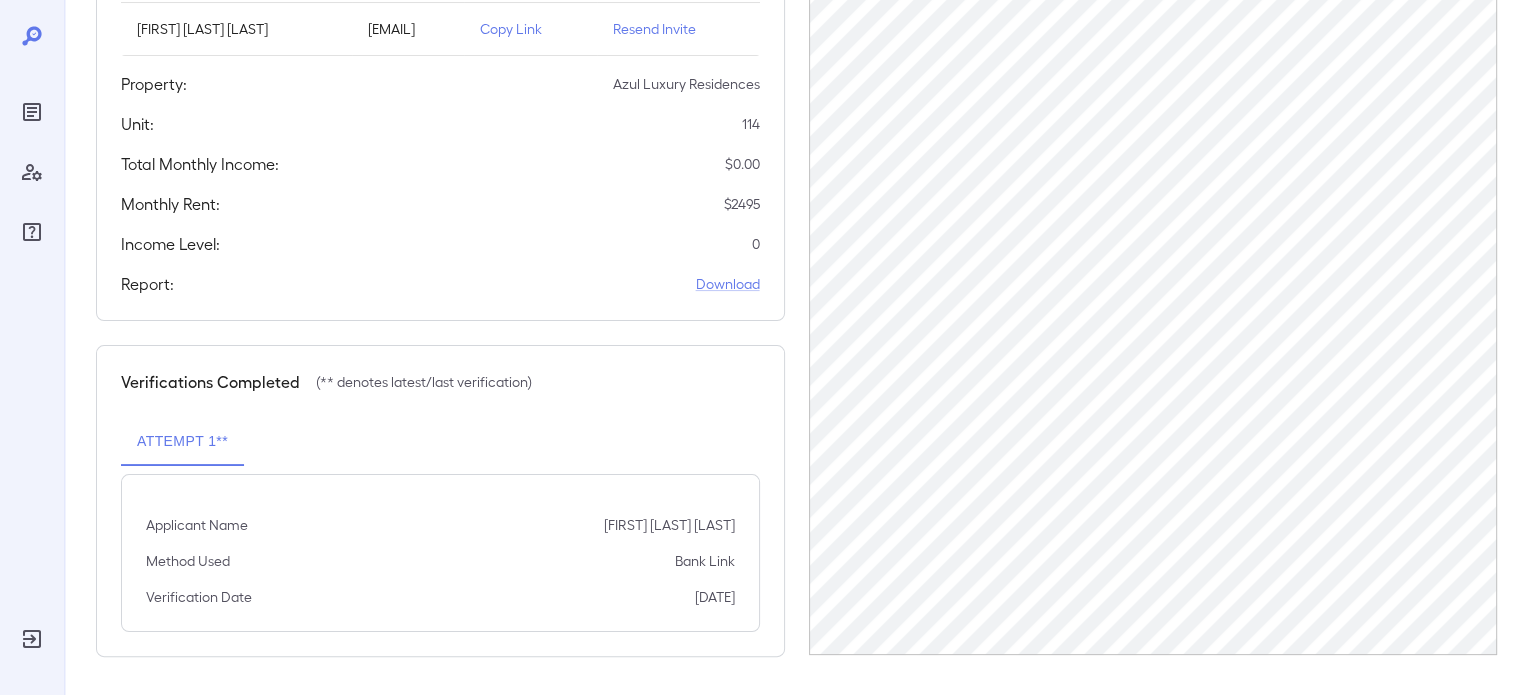 scroll, scrollTop: 0, scrollLeft: 0, axis: both 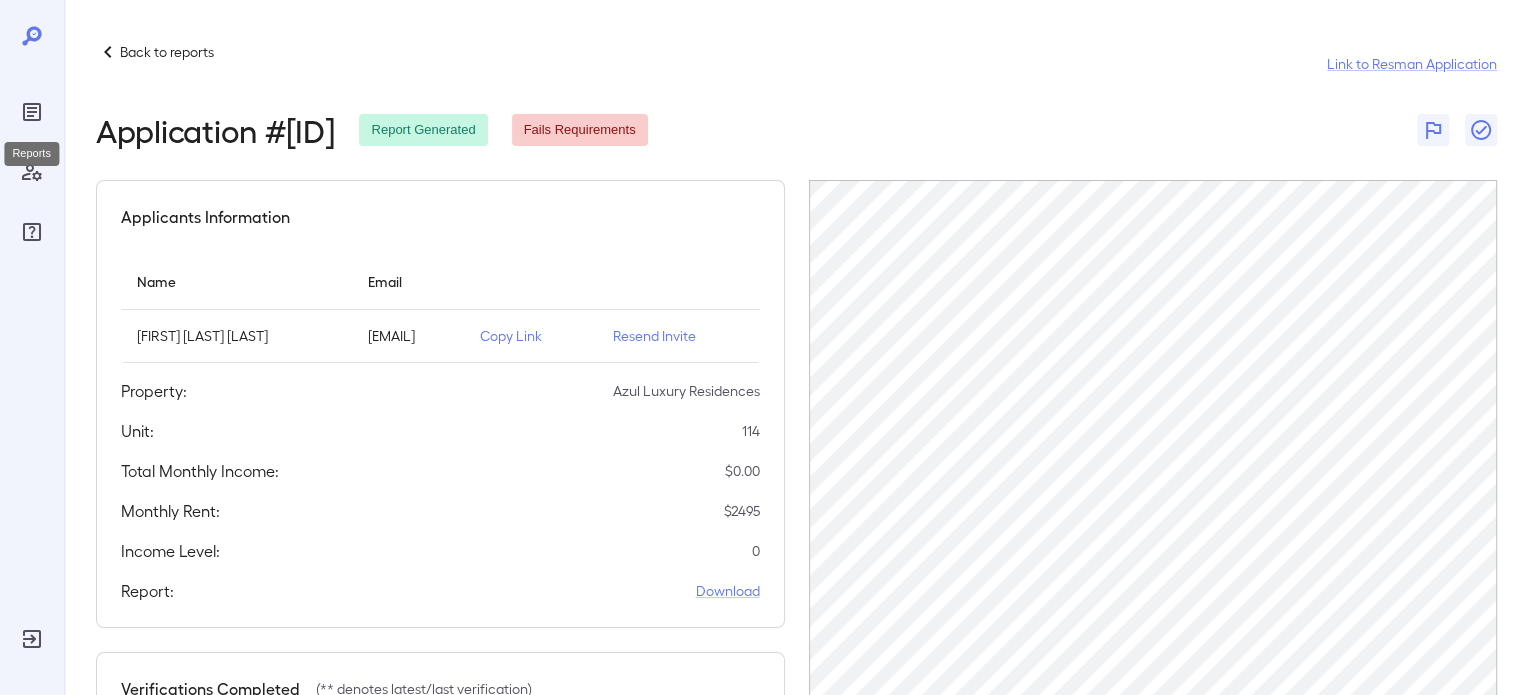 click 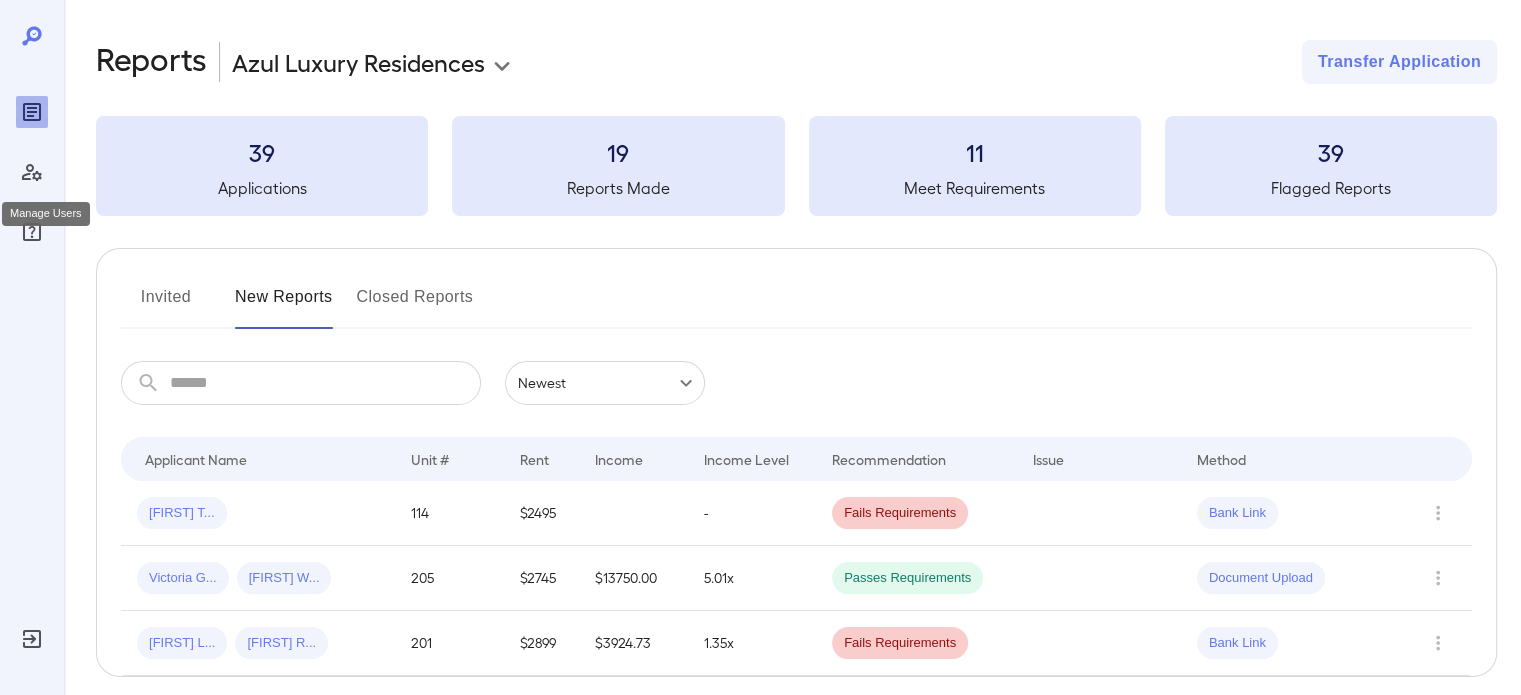 click 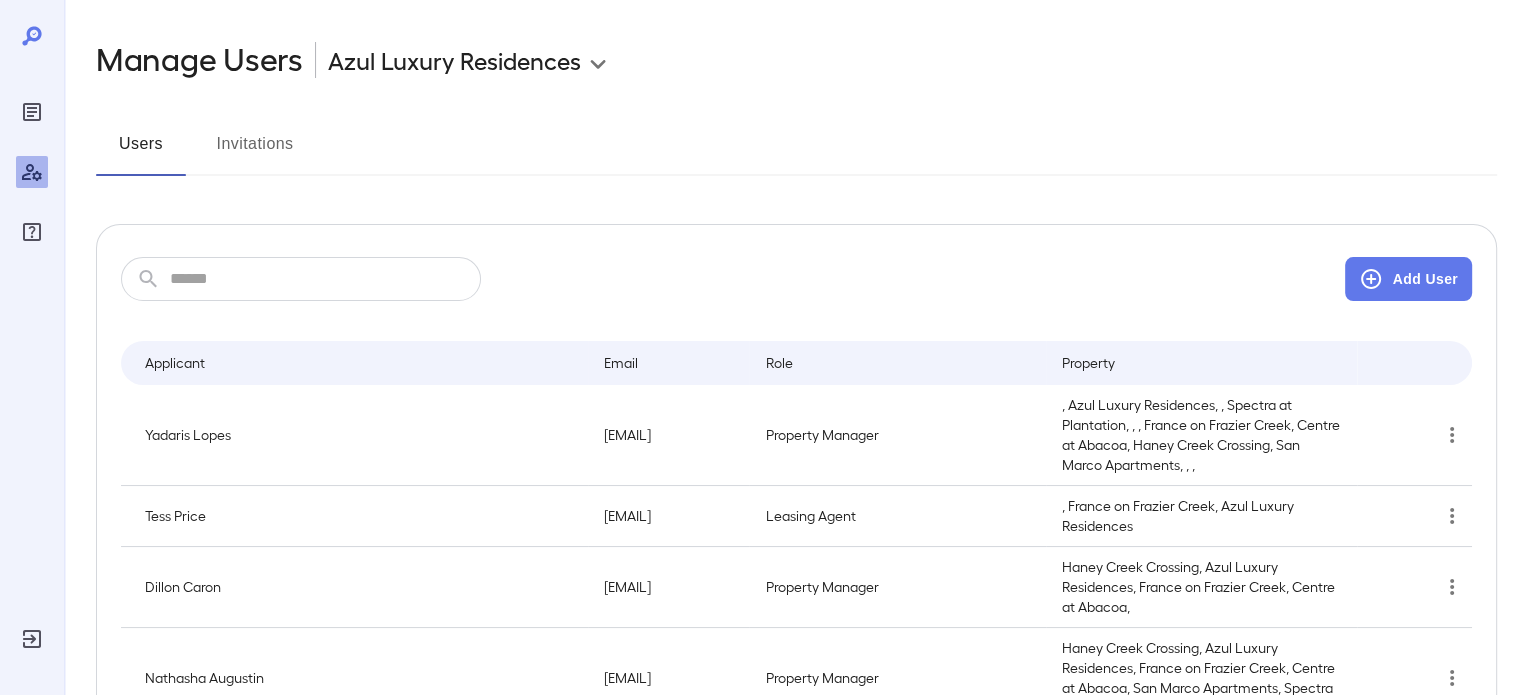 click at bounding box center [32, 172] 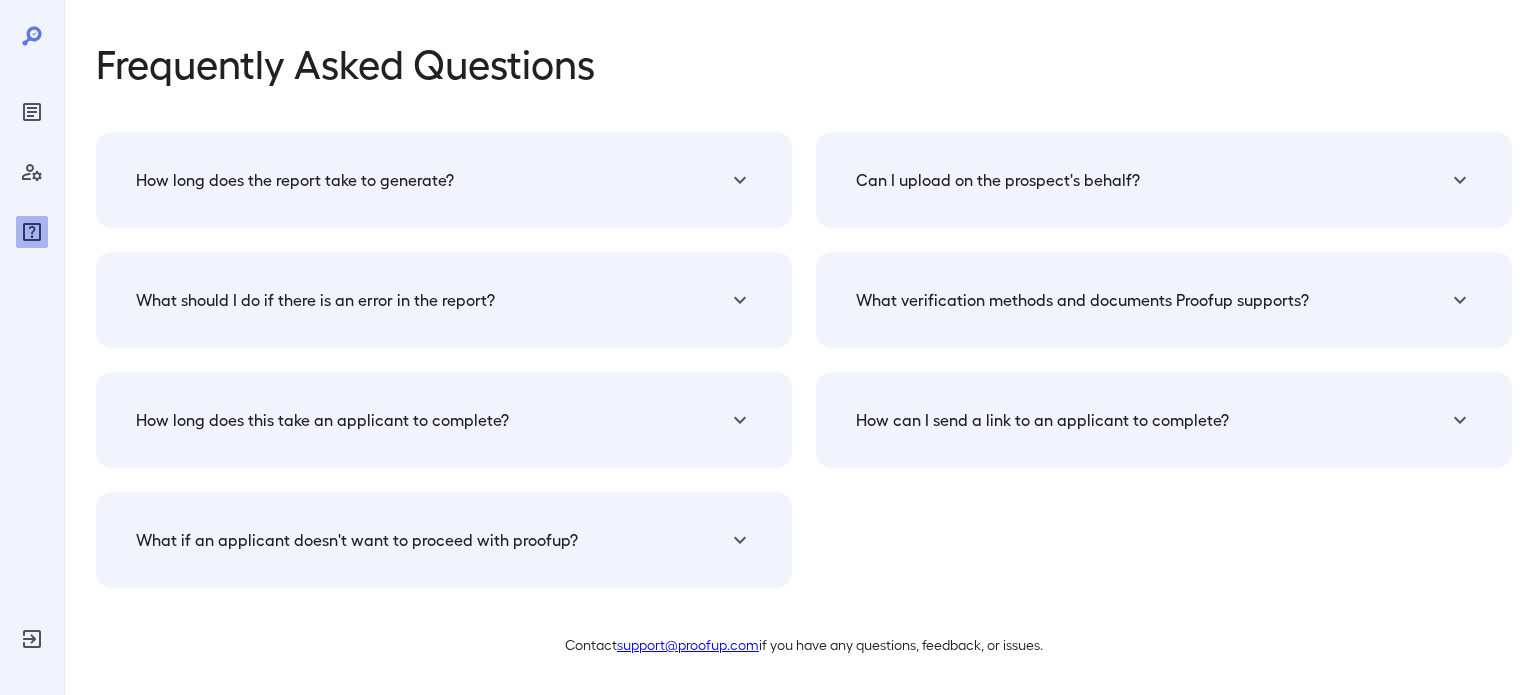 click at bounding box center (32, 172) 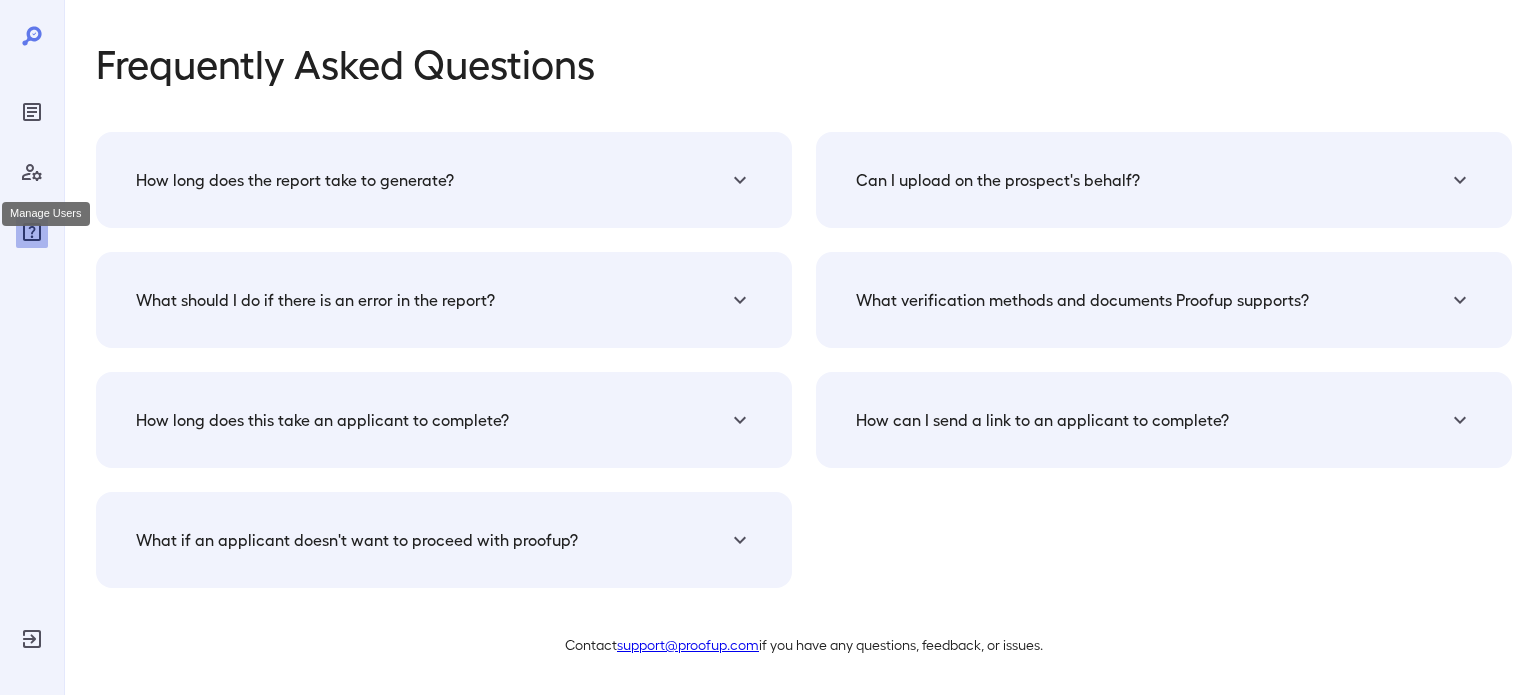 click at bounding box center (32, 172) 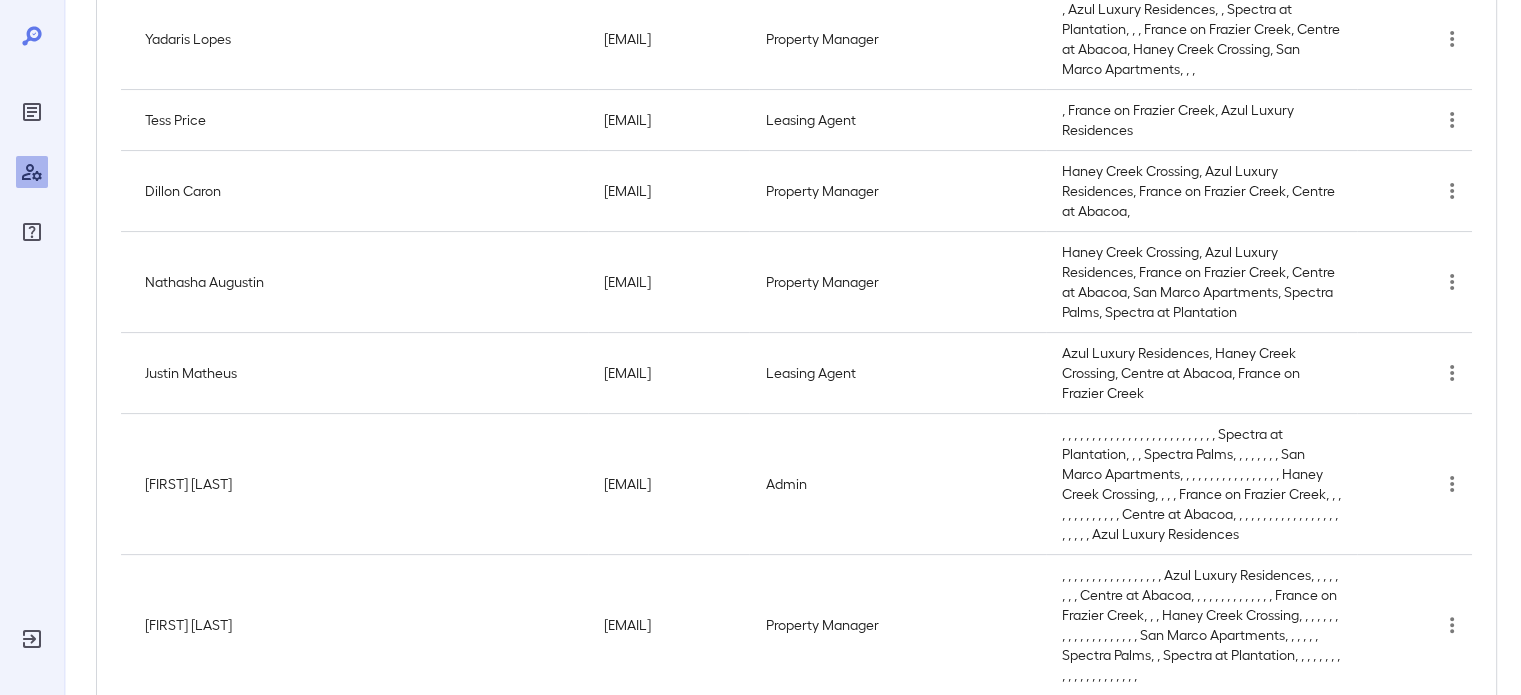 scroll, scrollTop: 395, scrollLeft: 0, axis: vertical 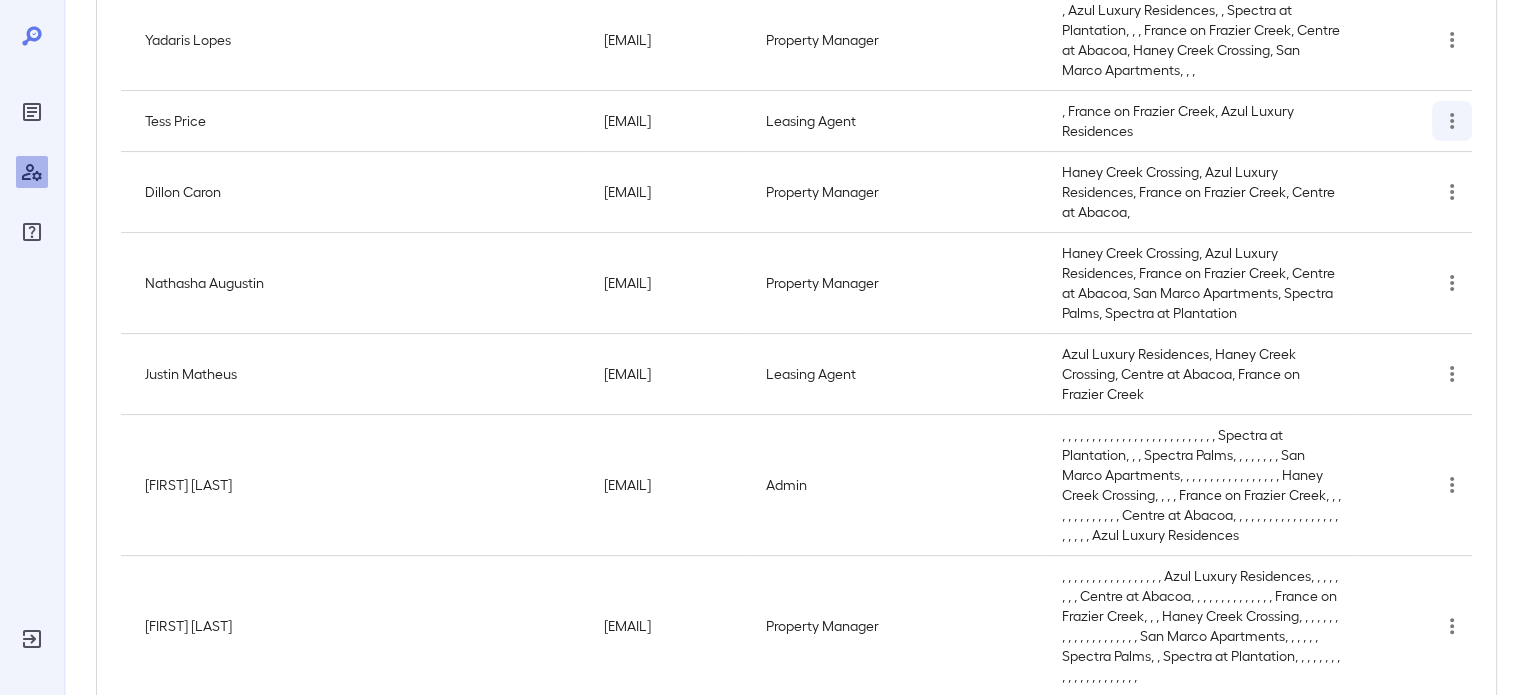 click 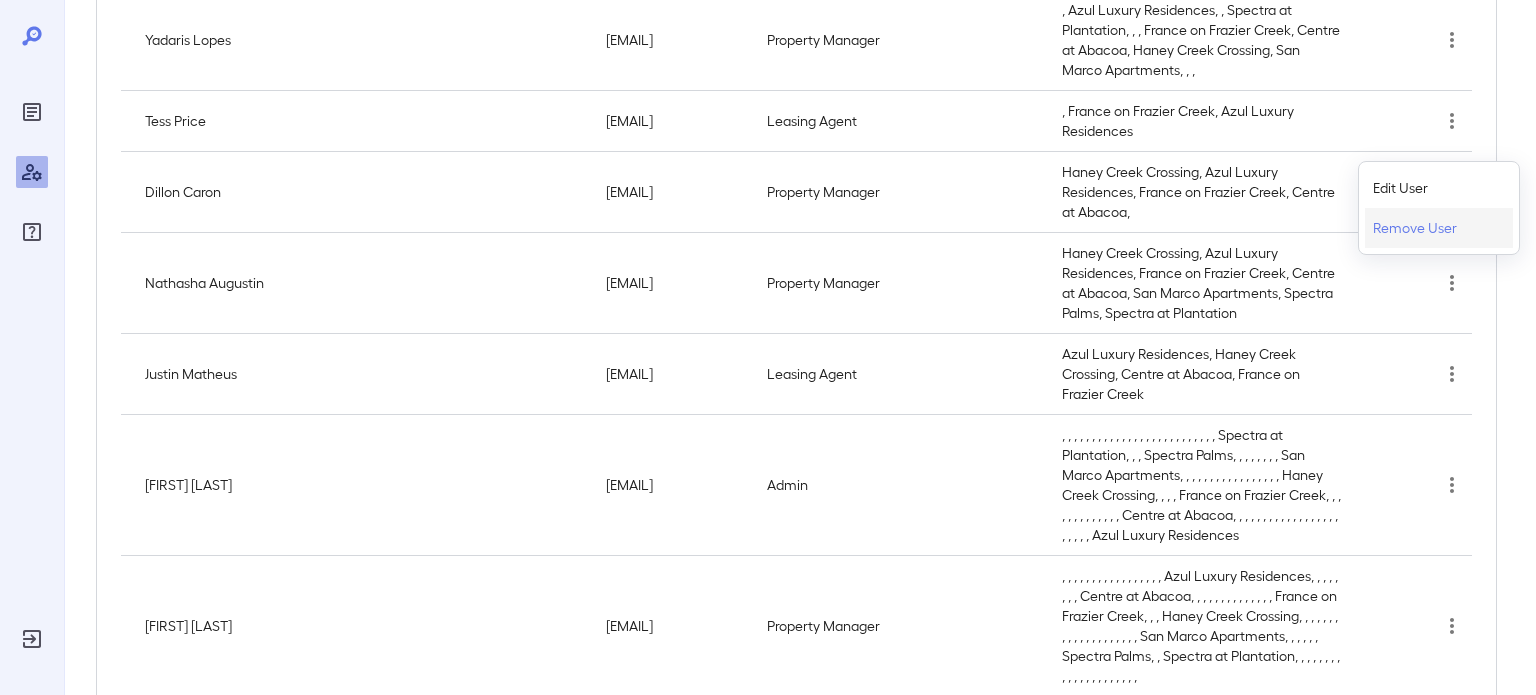 click on "Remove User" at bounding box center (1415, 228) 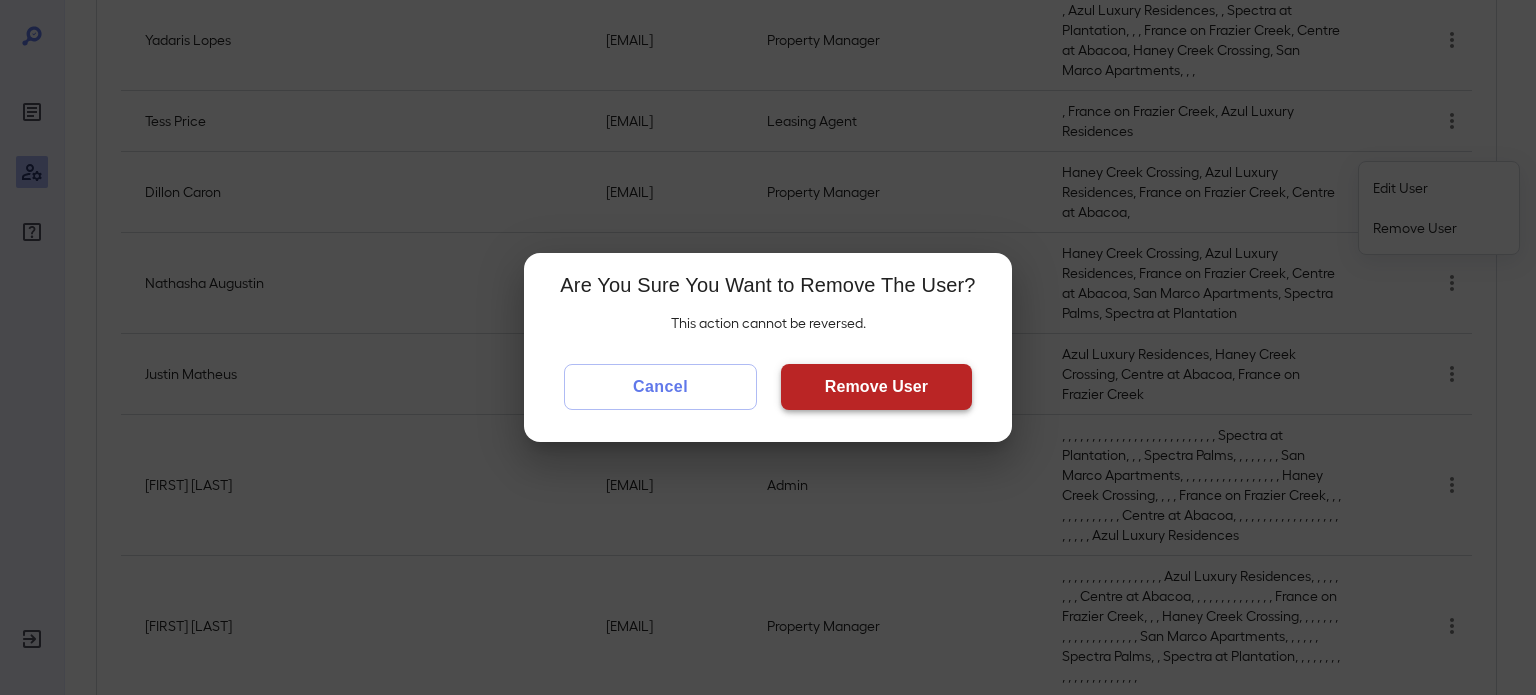 click on "Remove User" at bounding box center (876, 387) 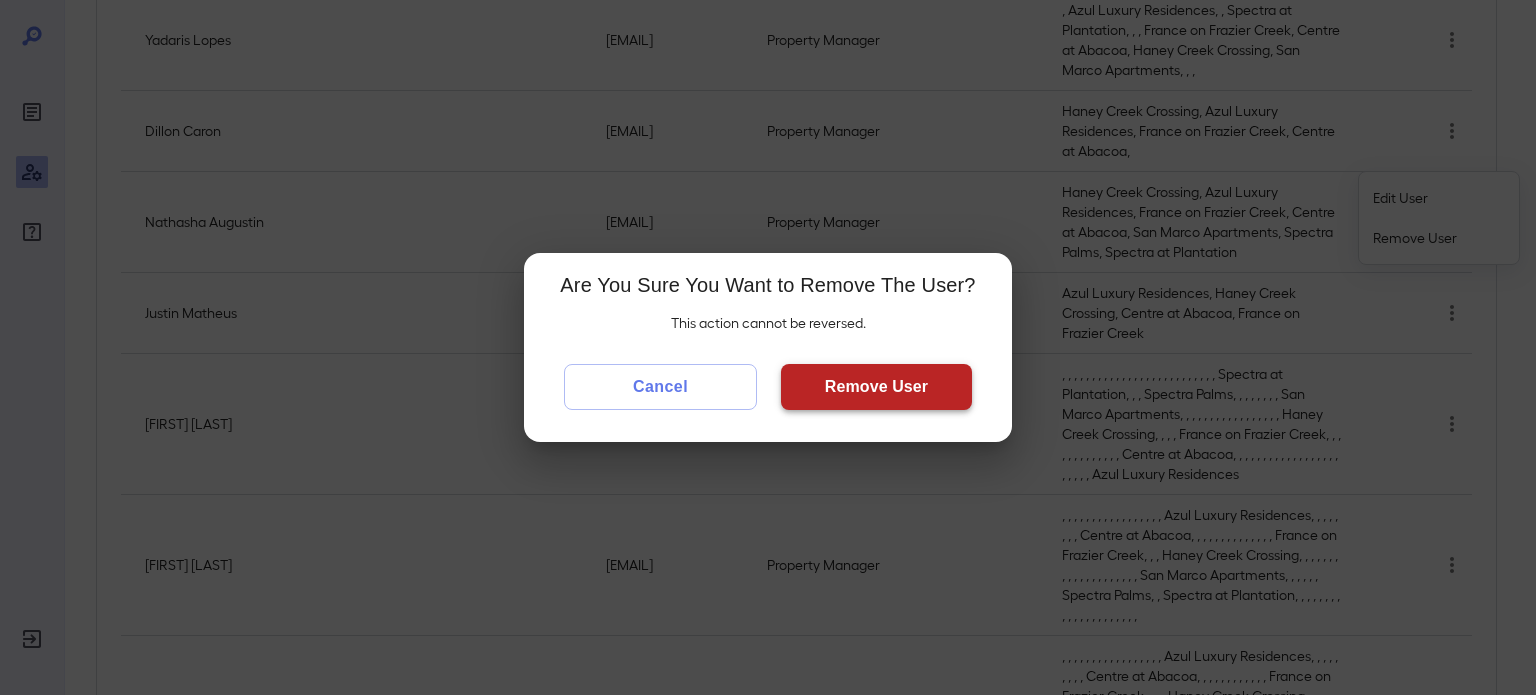 click on "Remove User" at bounding box center (876, 387) 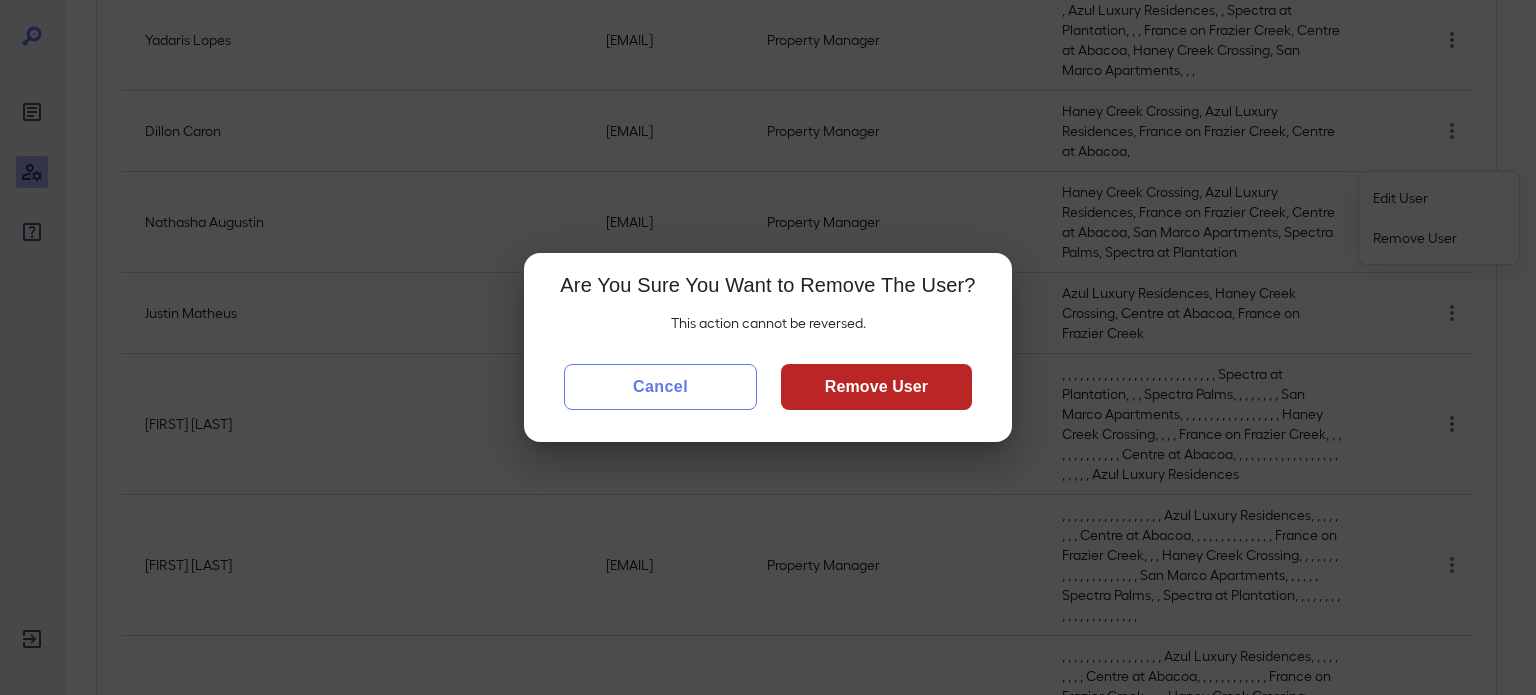 click on "Cancel" at bounding box center [660, 387] 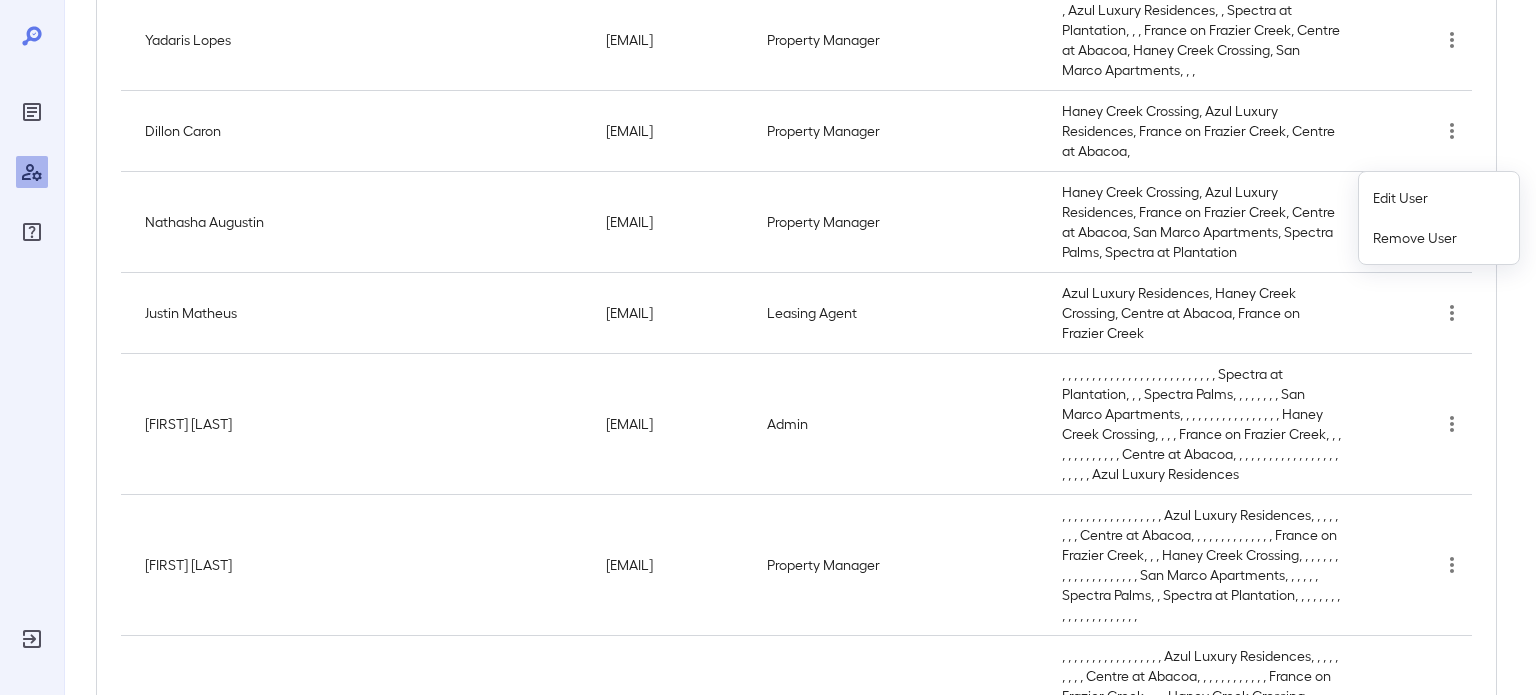 click at bounding box center (768, 347) 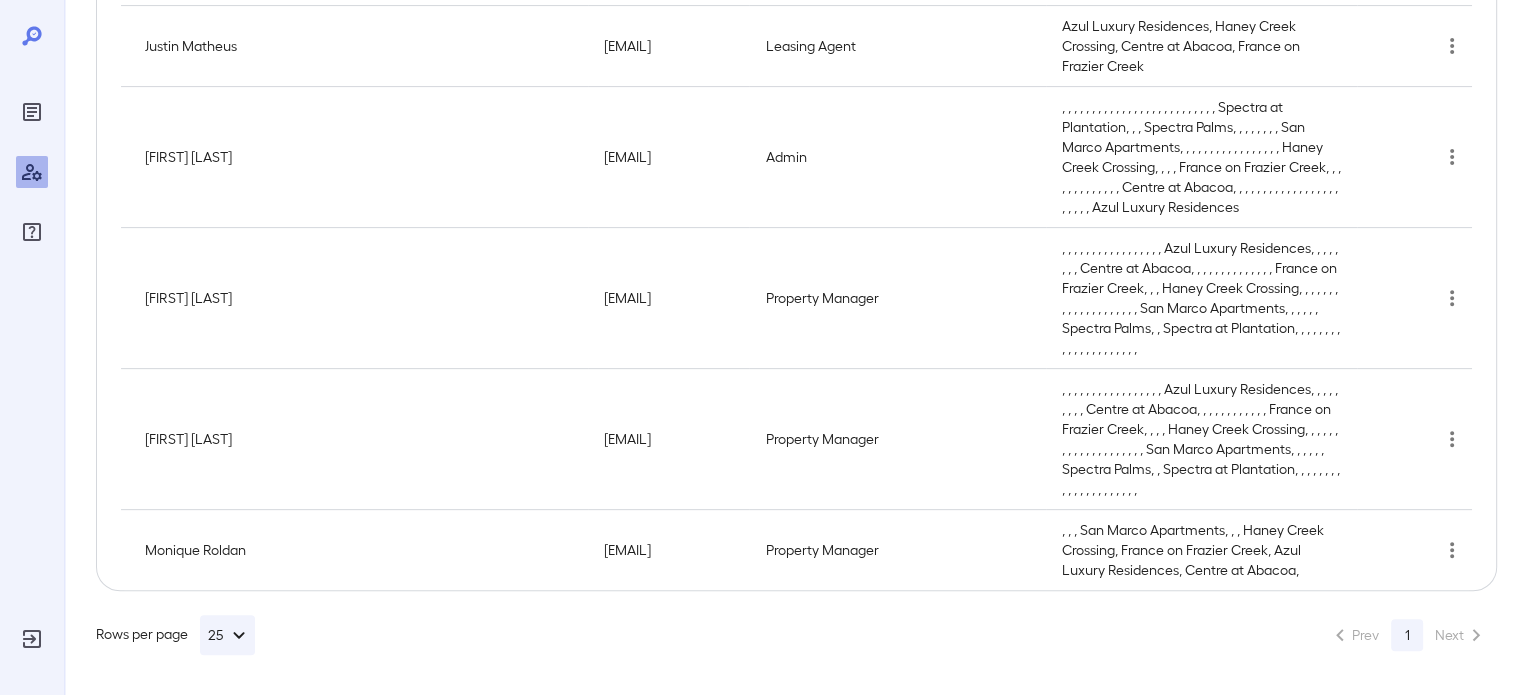 scroll, scrollTop: 820, scrollLeft: 0, axis: vertical 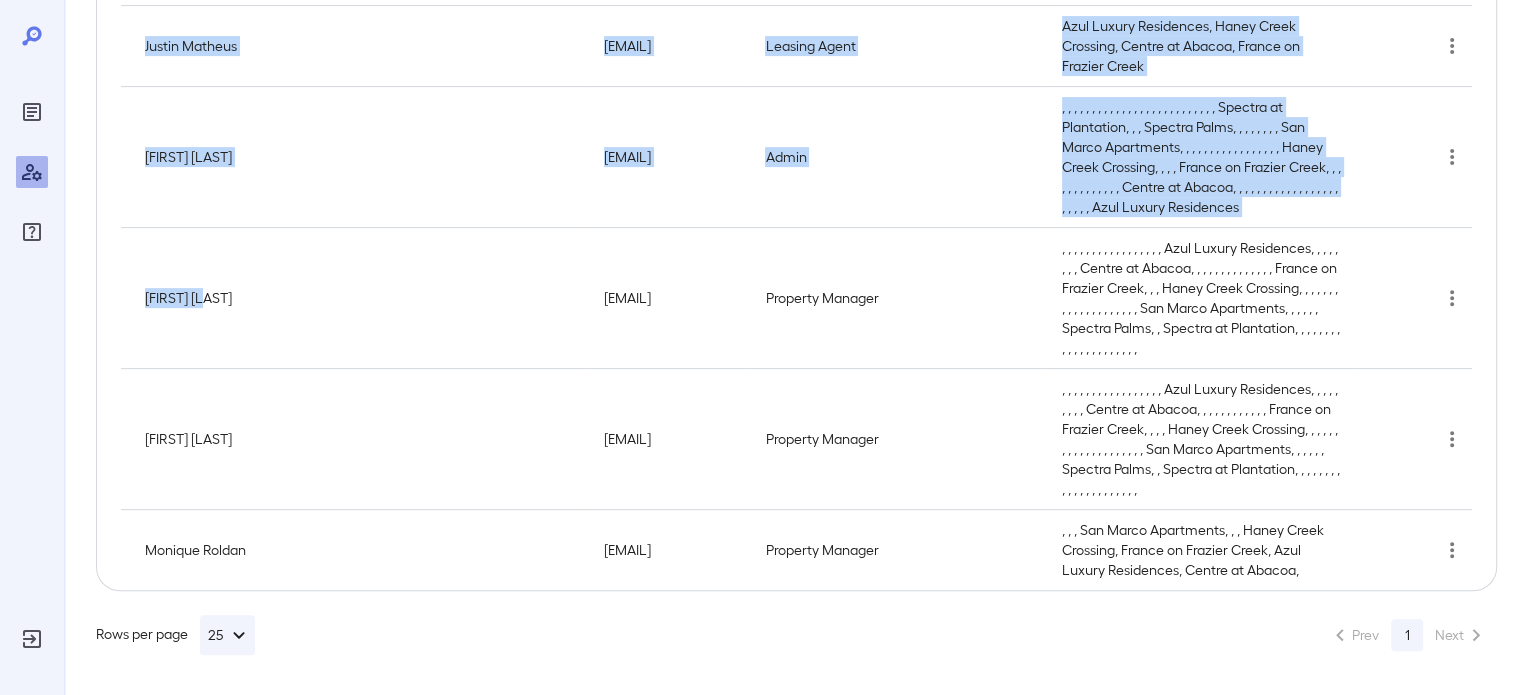 drag, startPoint x: 206, startPoint y: 210, endPoint x: 14, endPoint y: 171, distance: 195.9209 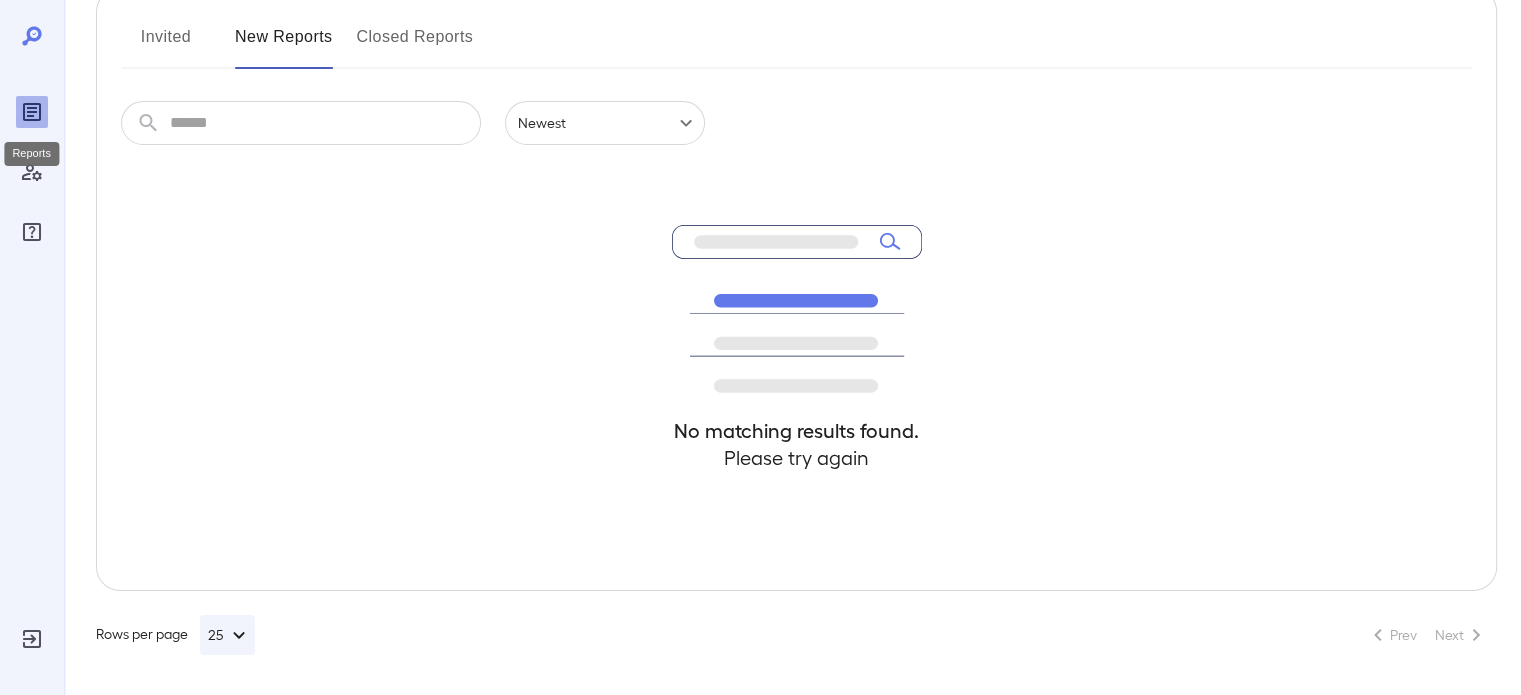 scroll, scrollTop: 260, scrollLeft: 0, axis: vertical 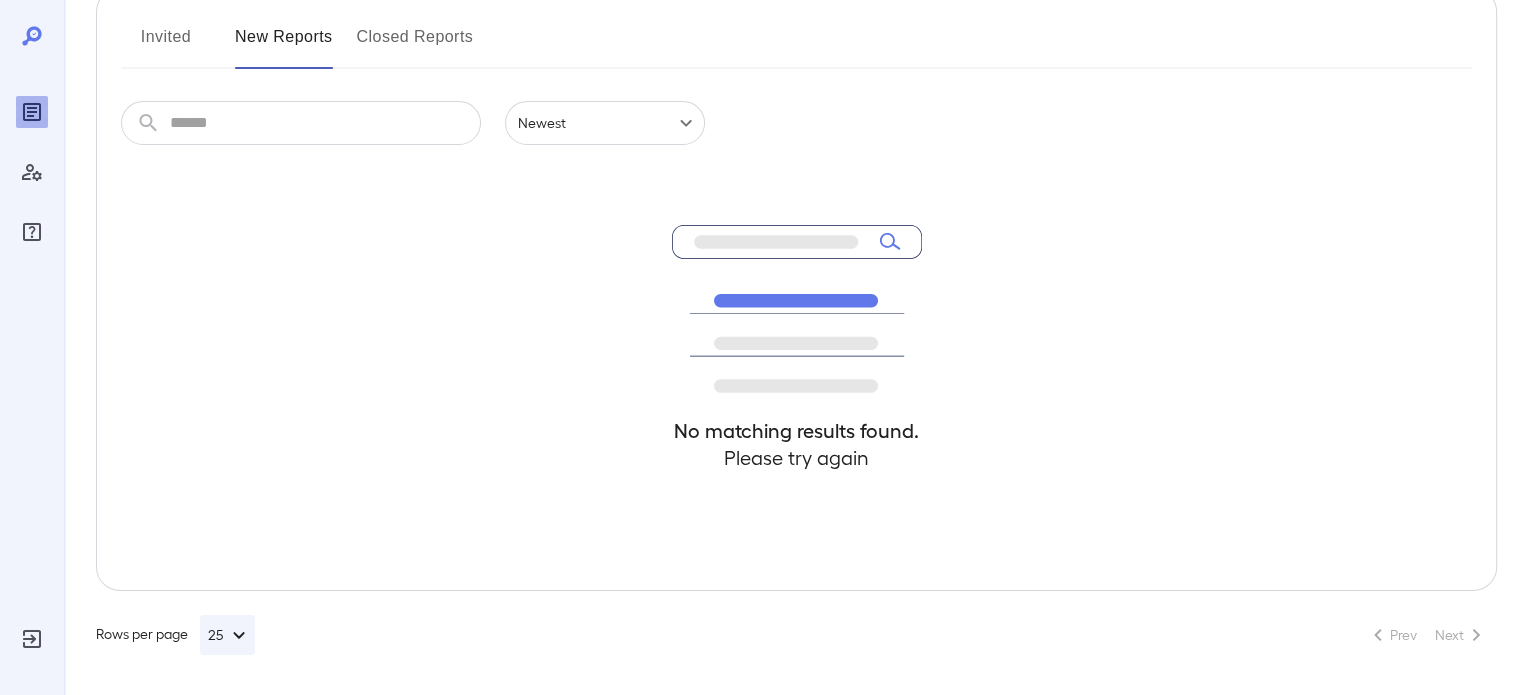 click at bounding box center (32, 136) 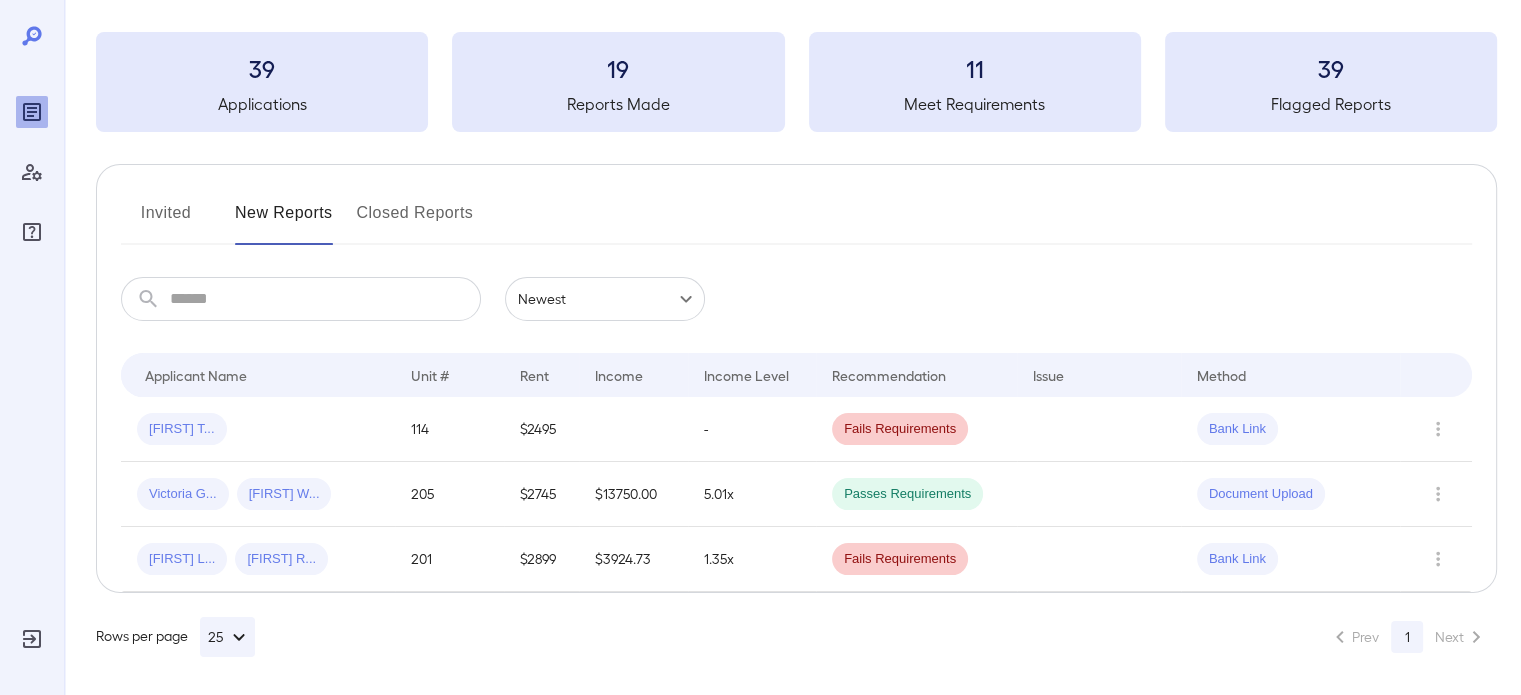 scroll, scrollTop: 0, scrollLeft: 0, axis: both 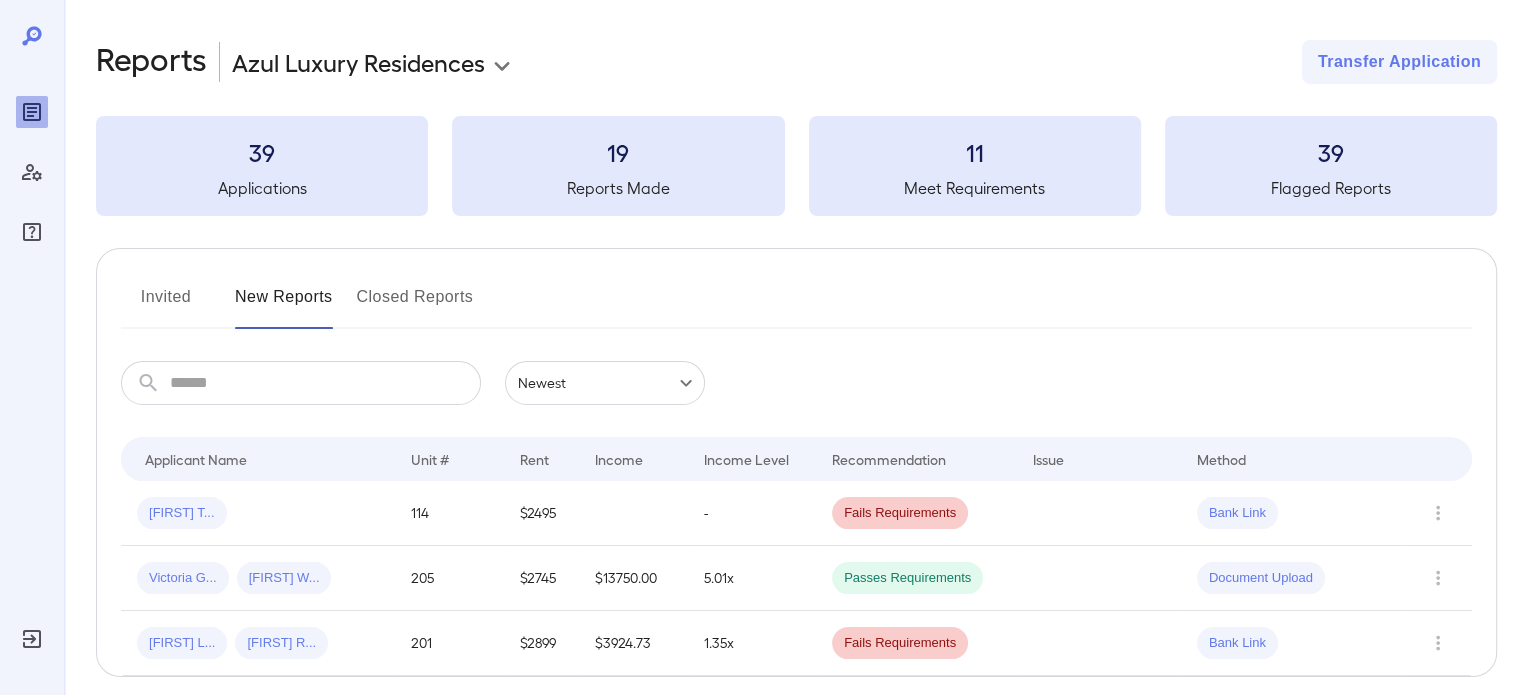 click on "Invited" at bounding box center (166, 305) 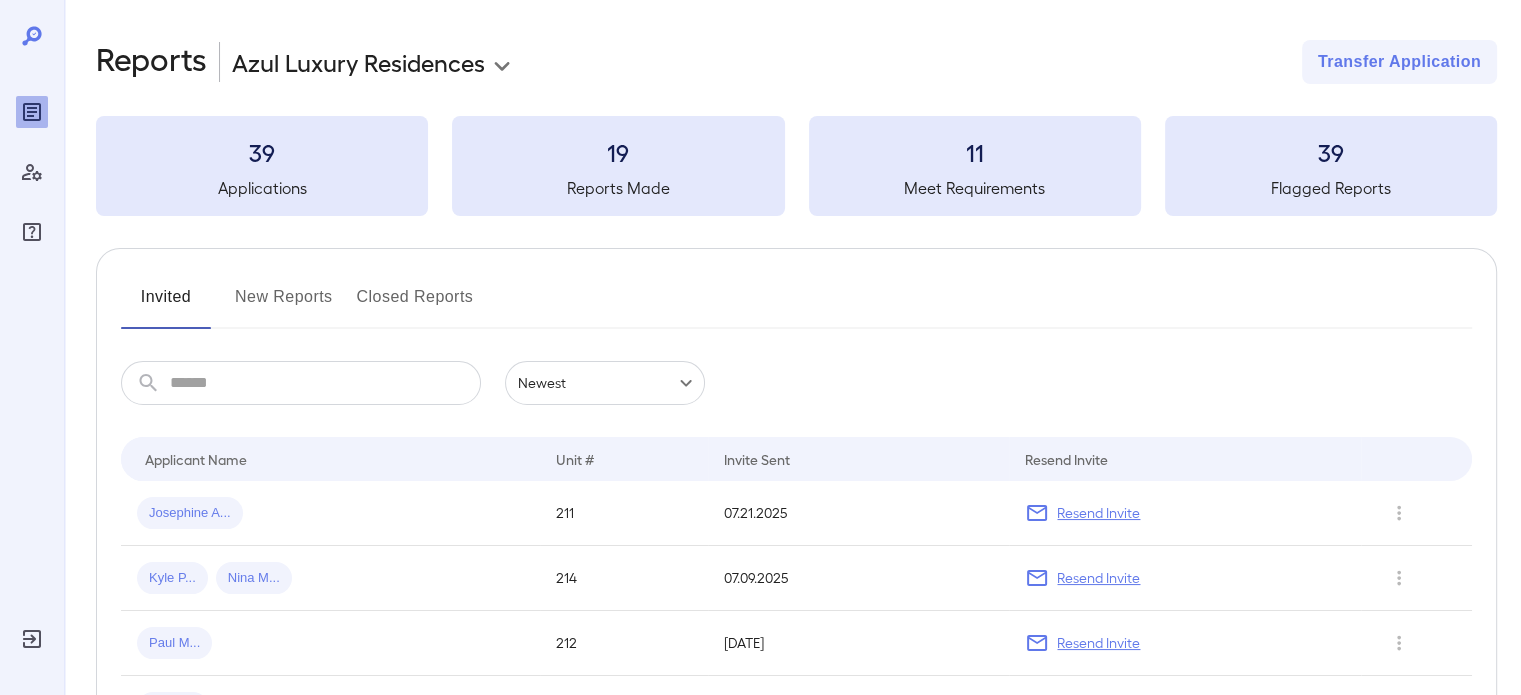click on "Closed Reports" at bounding box center [415, 305] 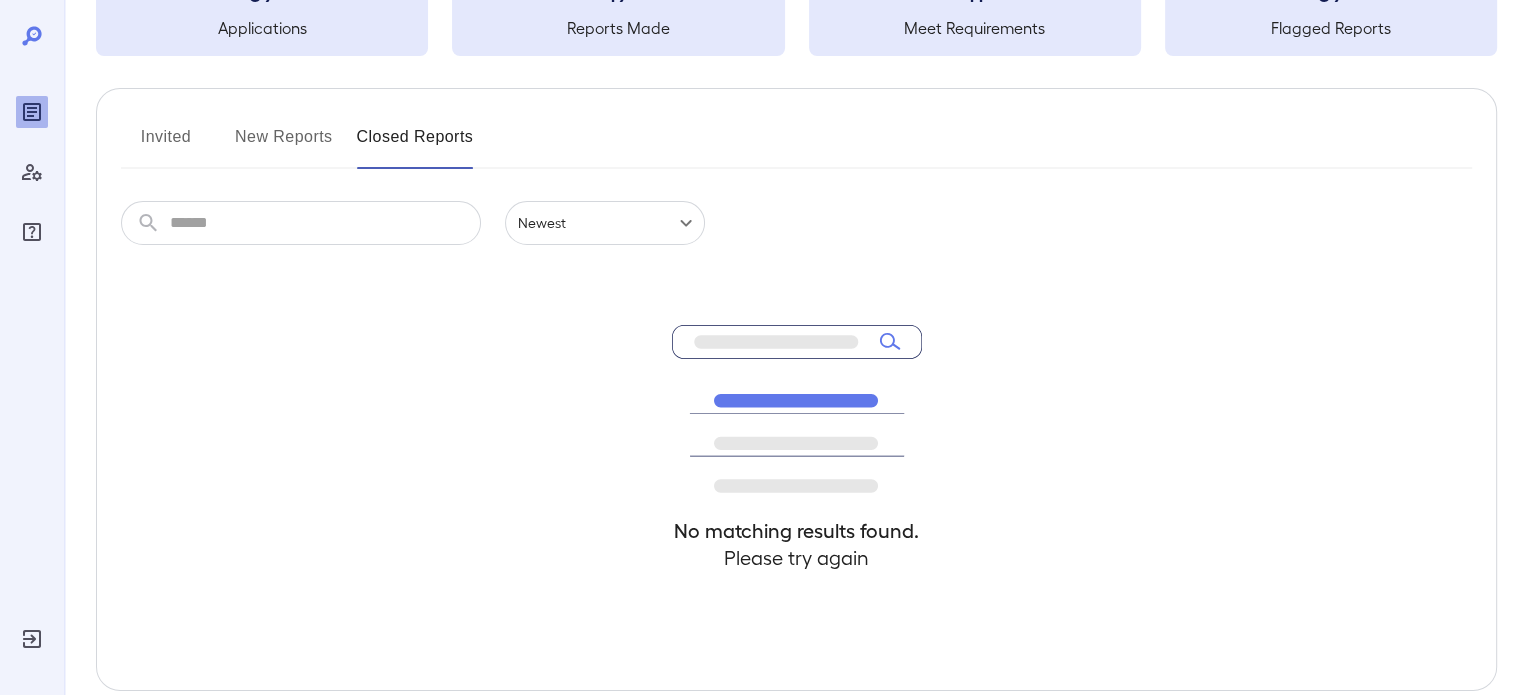 scroll, scrollTop: 162, scrollLeft: 0, axis: vertical 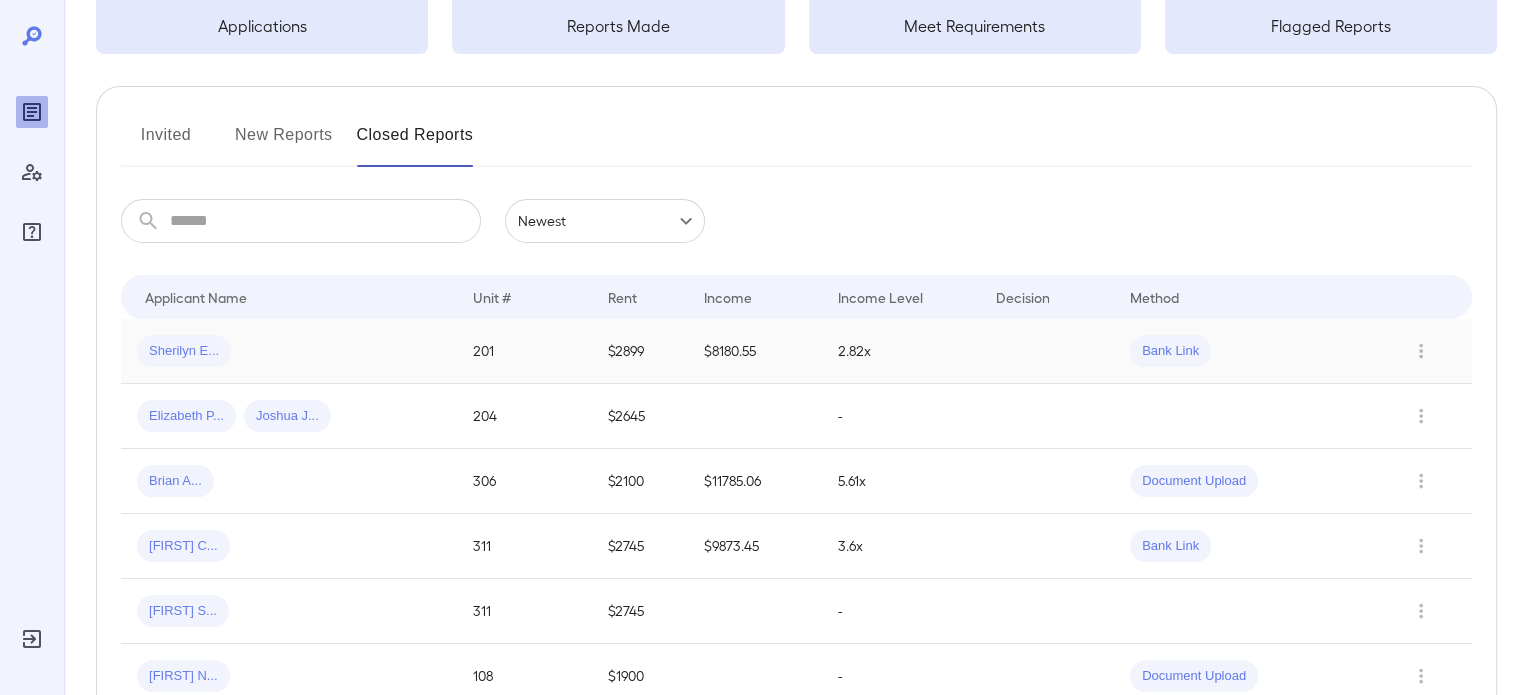 click on "Sherilyn E..." at bounding box center (289, 351) 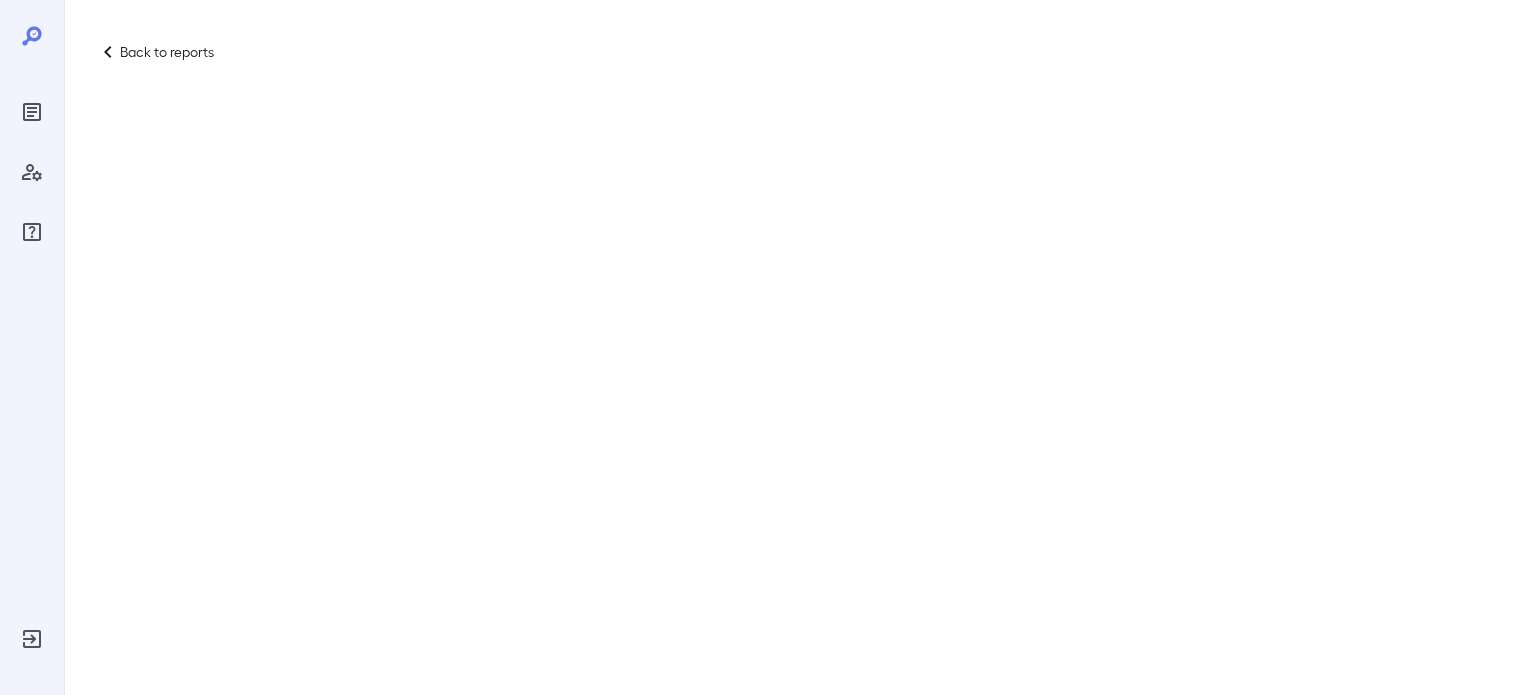 scroll, scrollTop: 0, scrollLeft: 0, axis: both 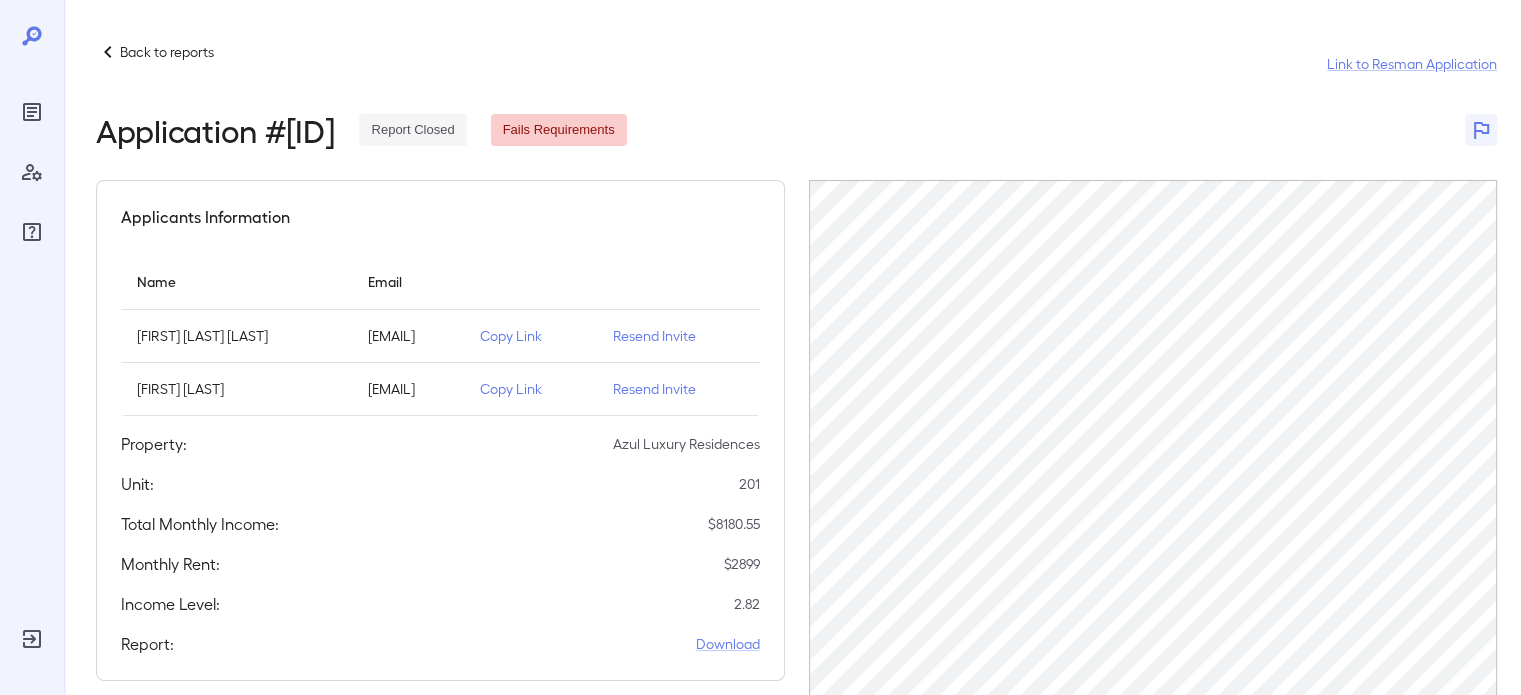 click 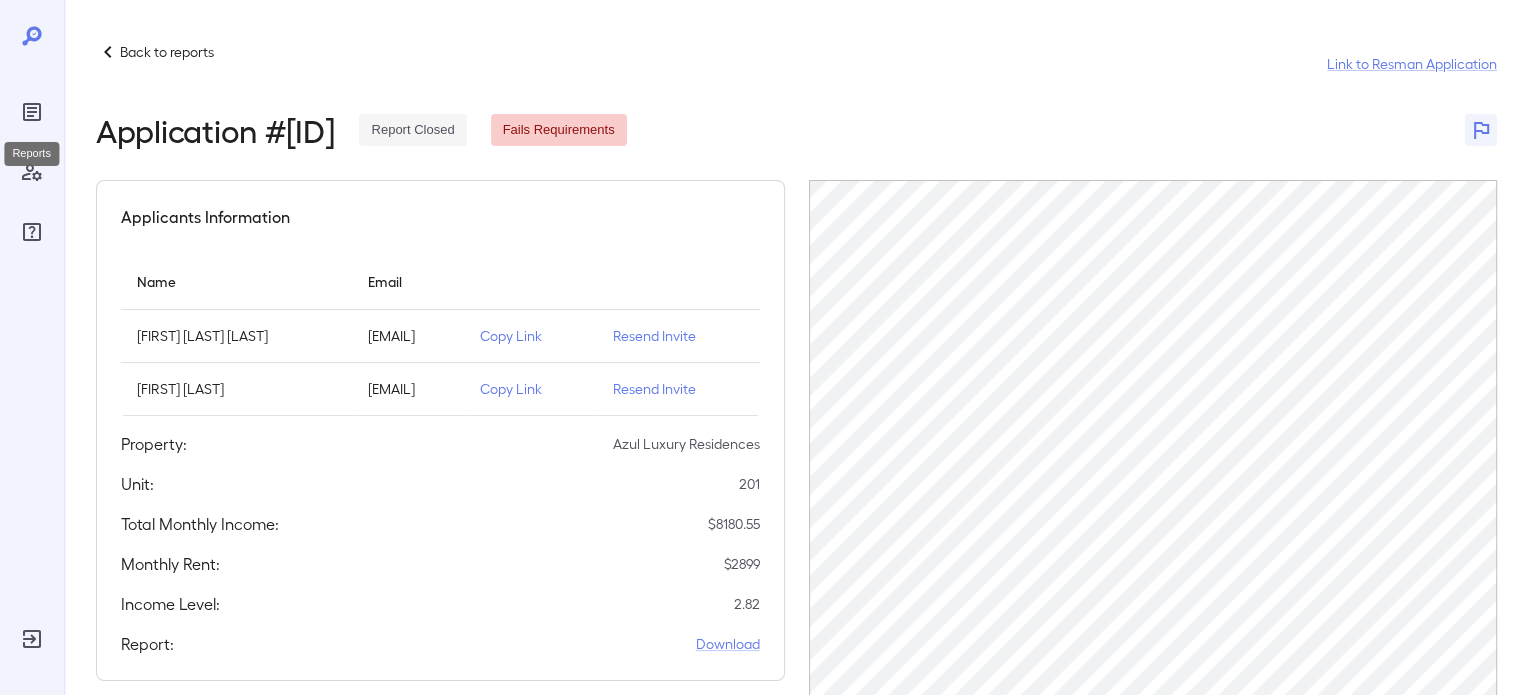 click 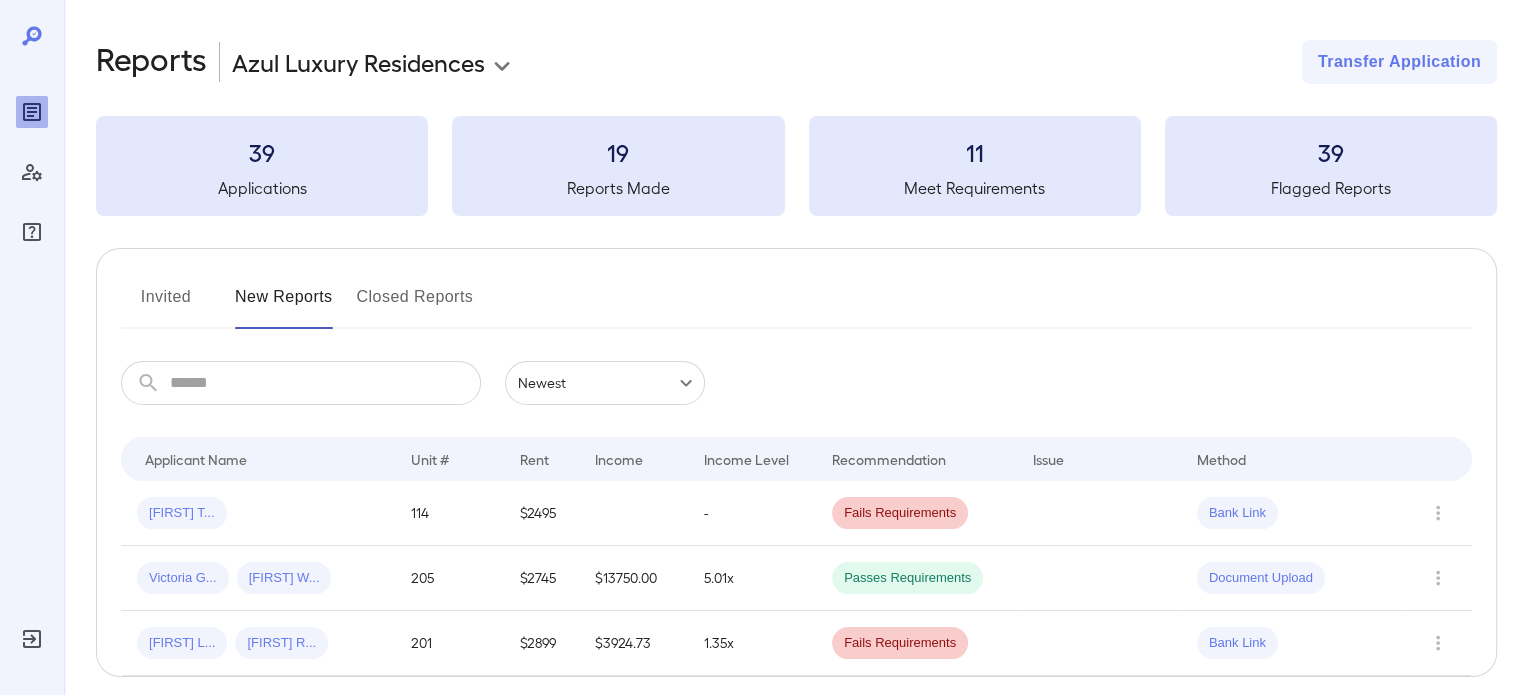 click on "Meet Requirements" at bounding box center [975, 188] 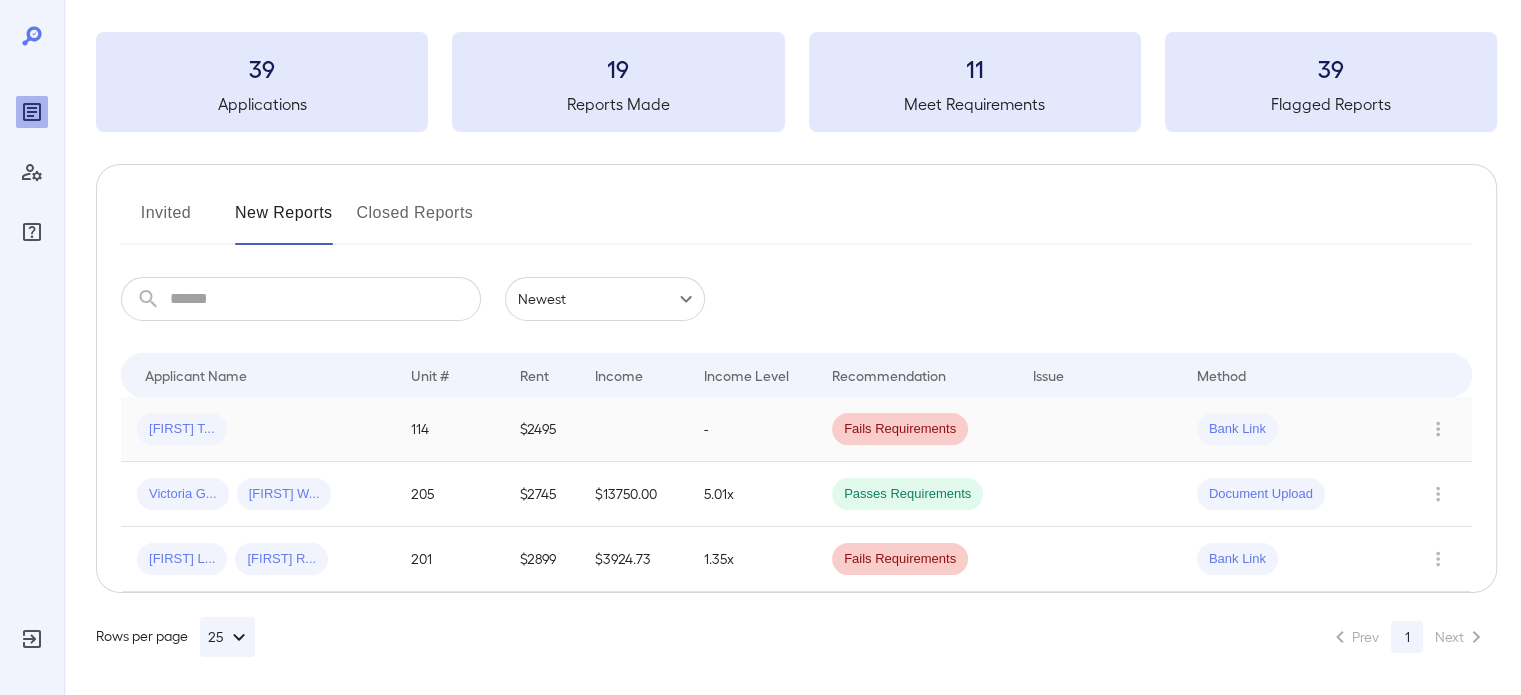 click on "[FIRST] T..." at bounding box center [258, 429] 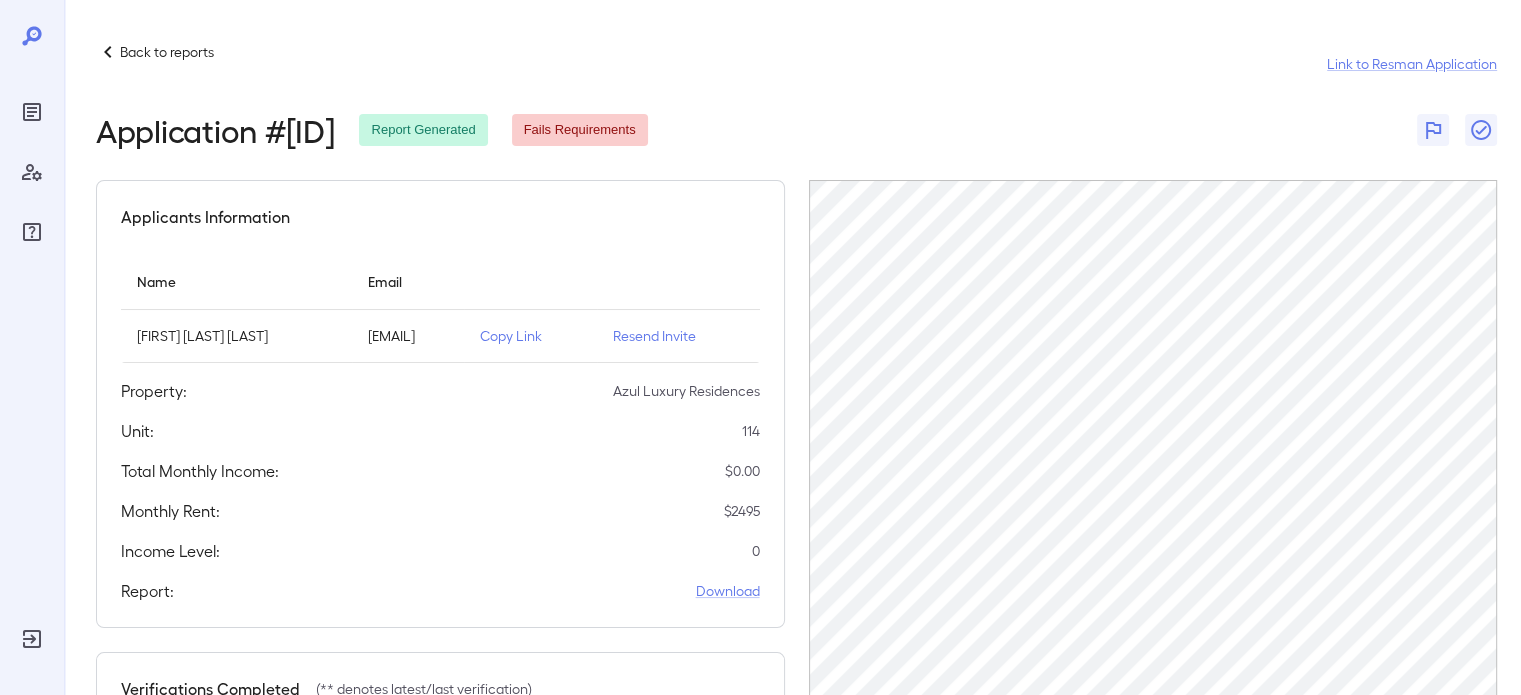 scroll, scrollTop: 307, scrollLeft: 0, axis: vertical 